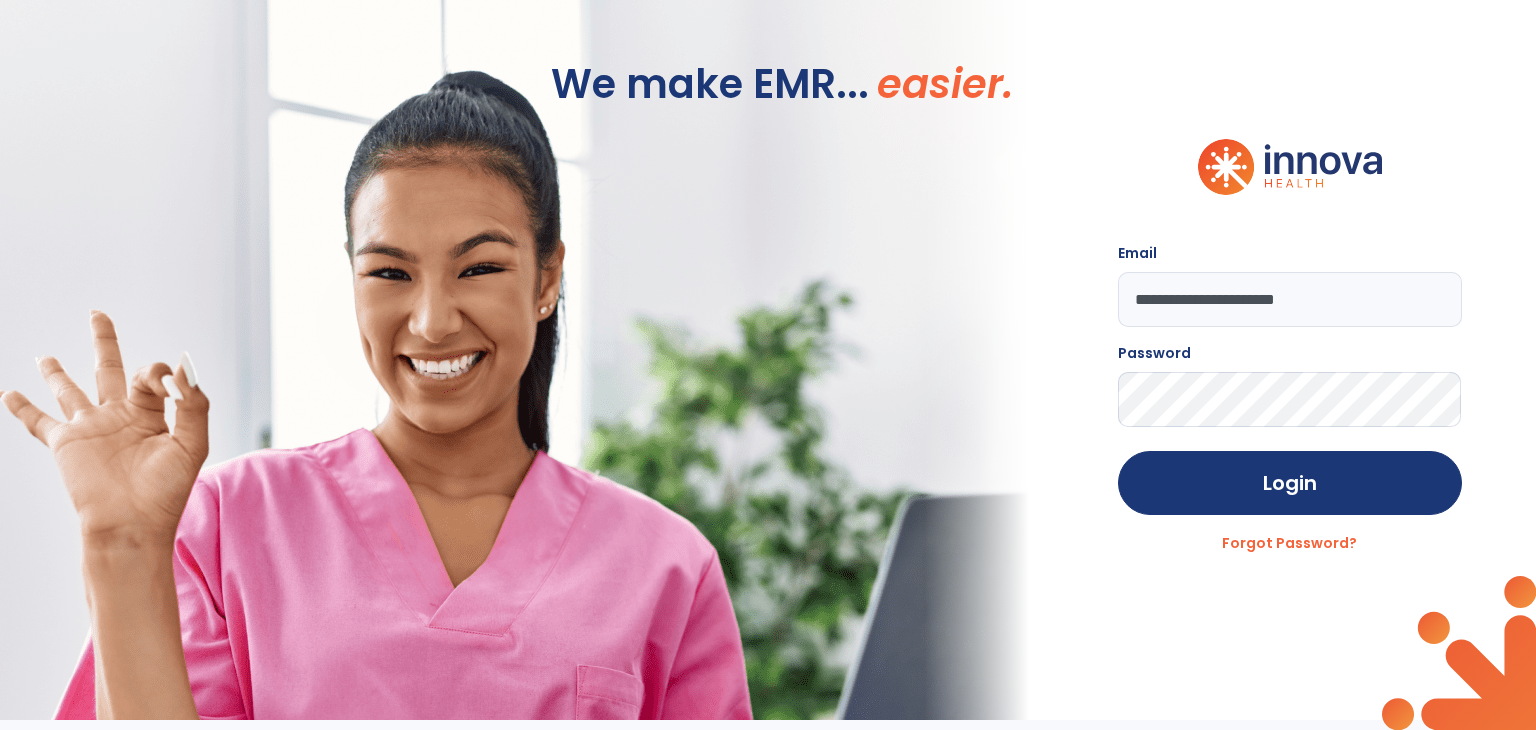scroll, scrollTop: 0, scrollLeft: 0, axis: both 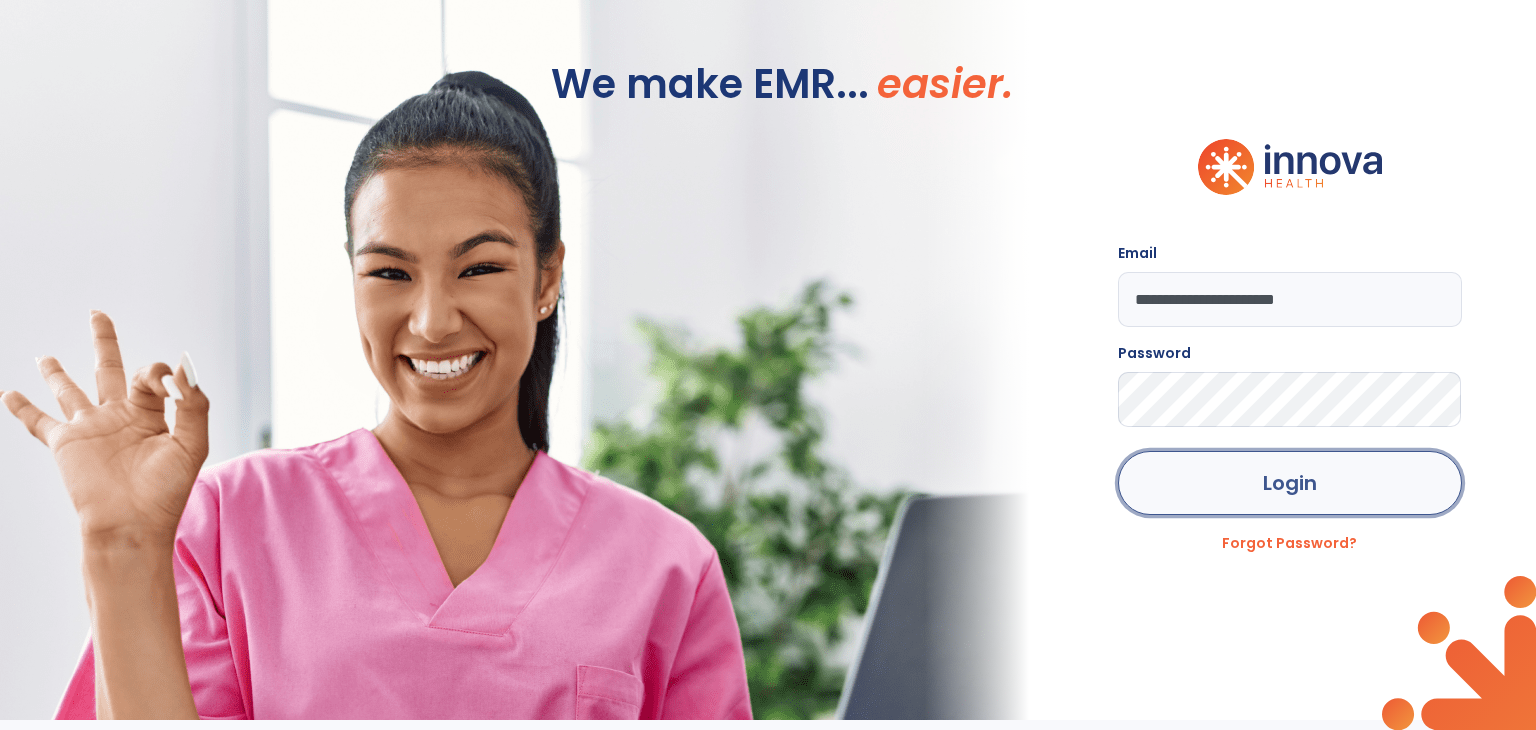 click on "Login" 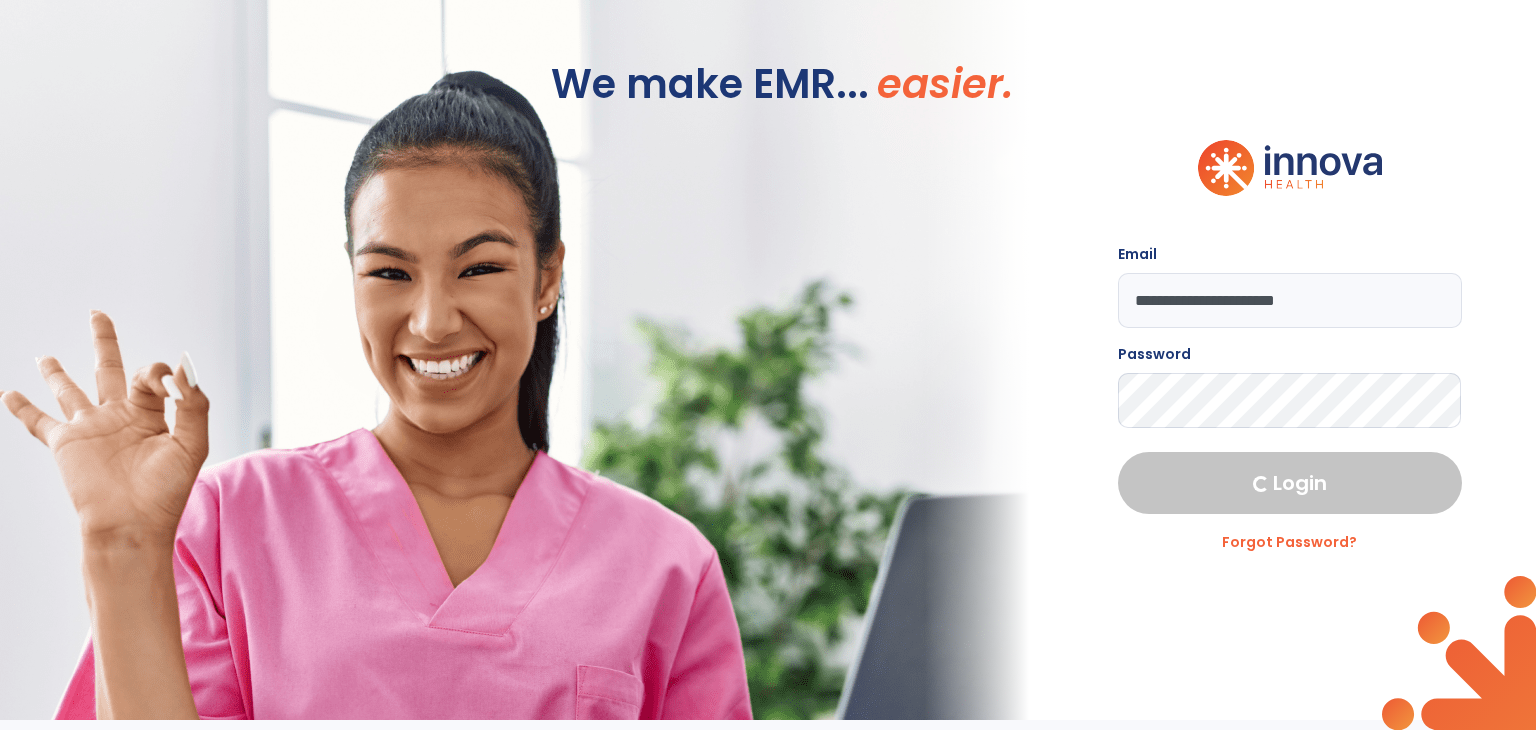 select on "***" 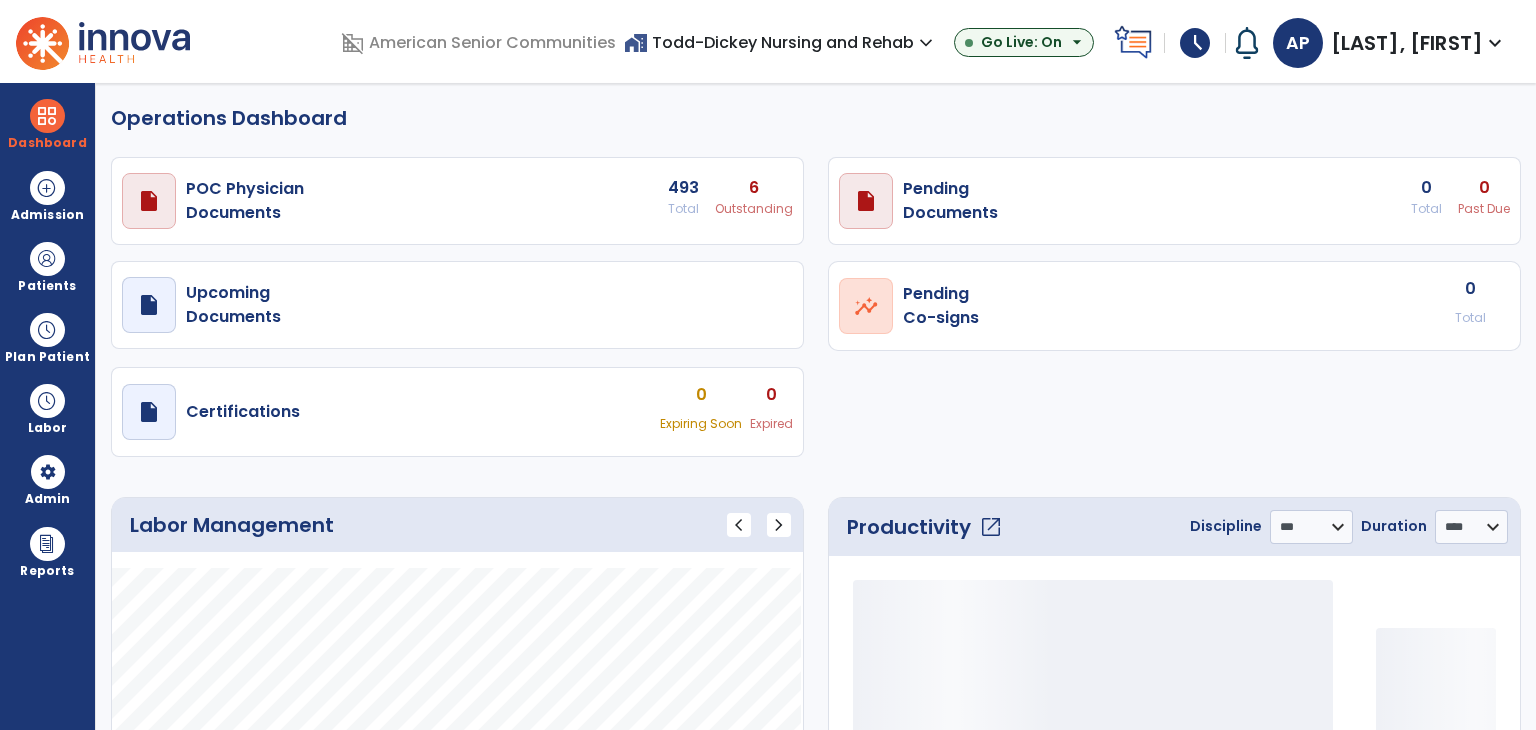 select on "***" 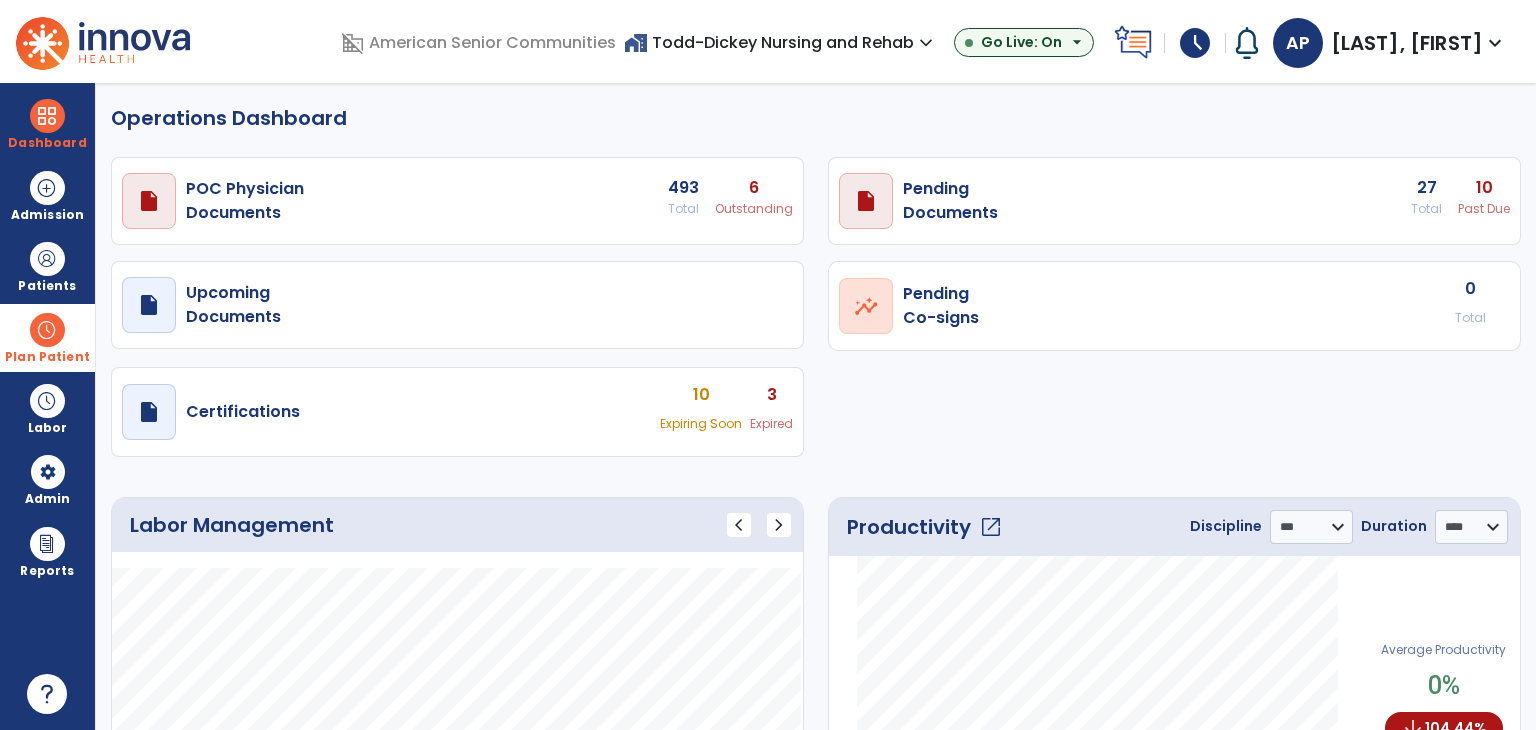 click on "Plan Patient" at bounding box center (47, 266) 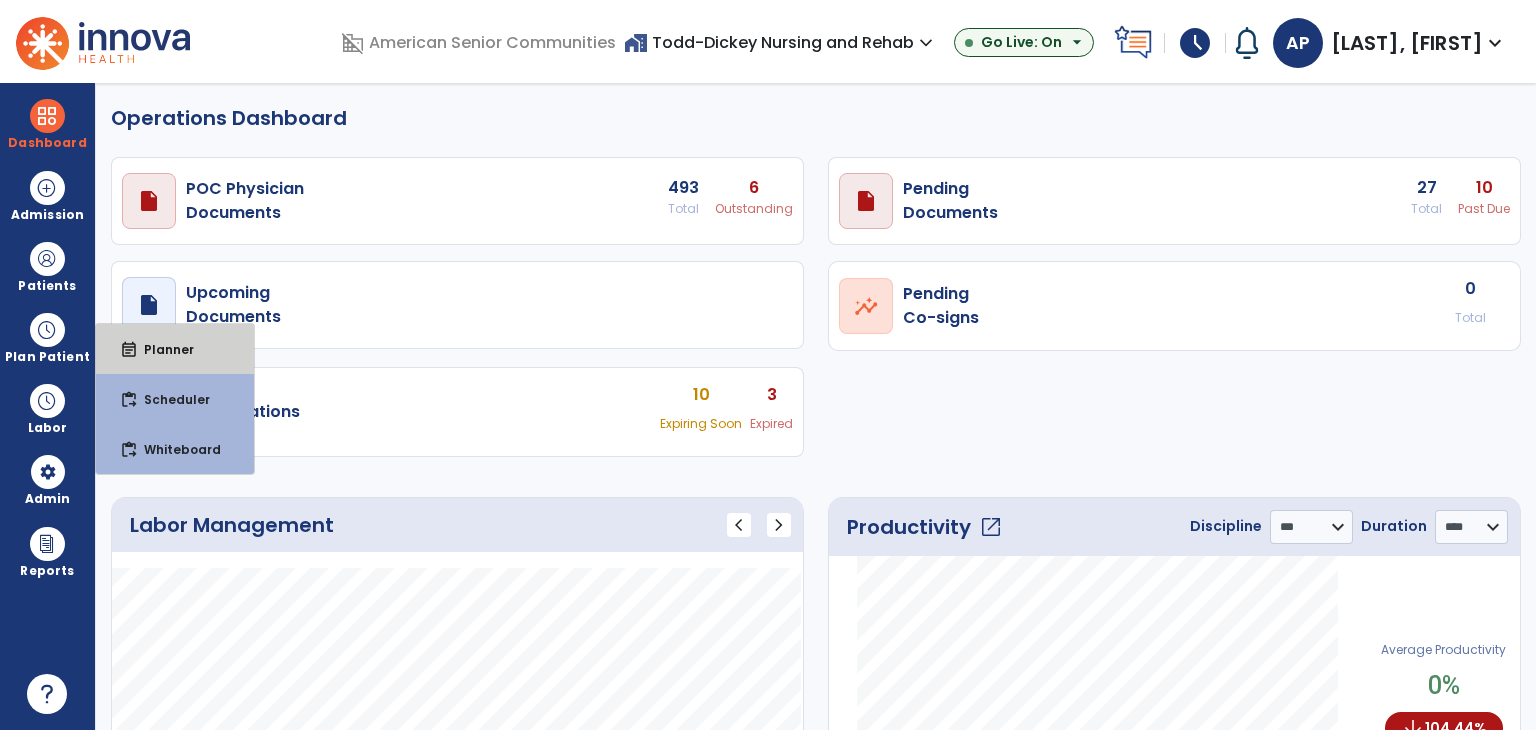 click on "event_note" at bounding box center (129, 350) 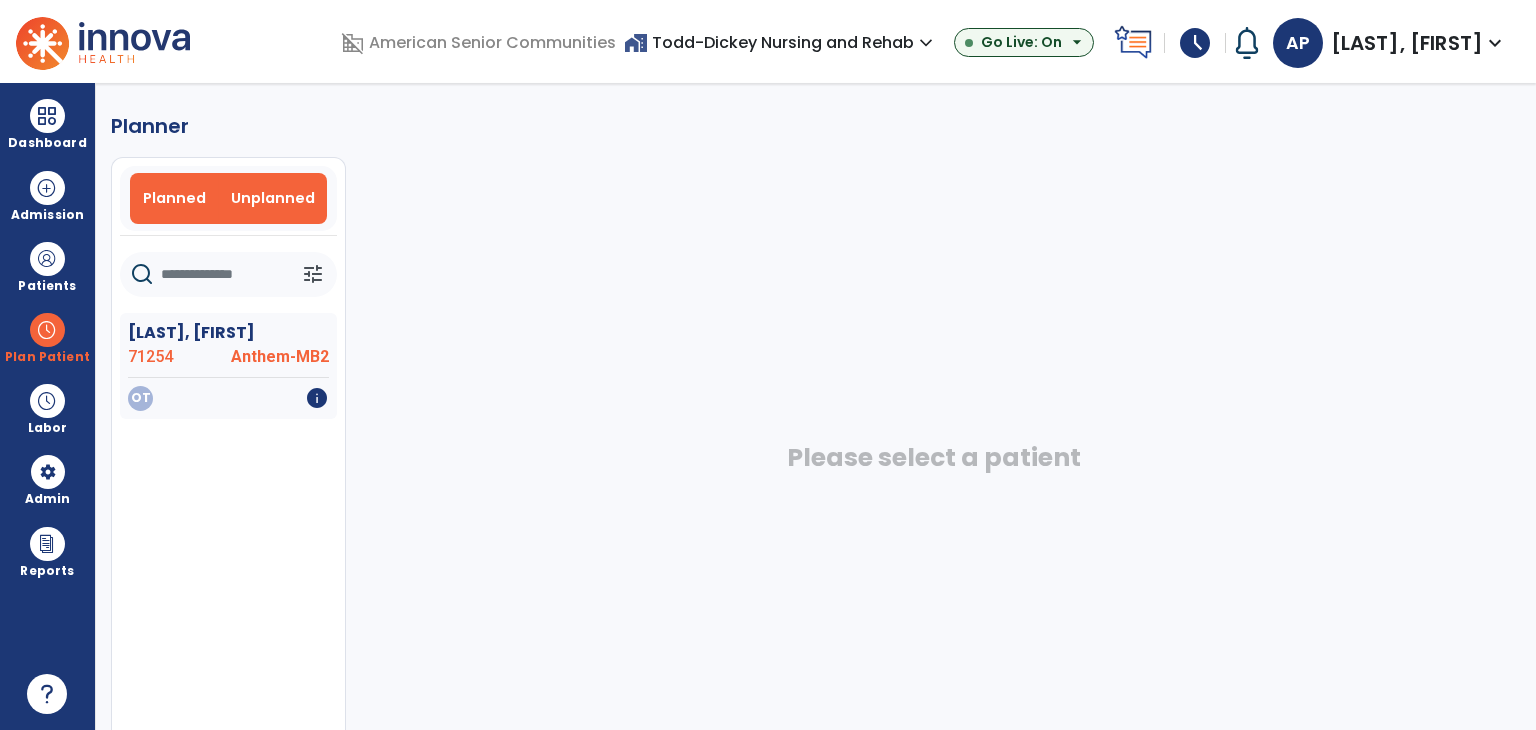 click on "Planned" at bounding box center (174, 198) 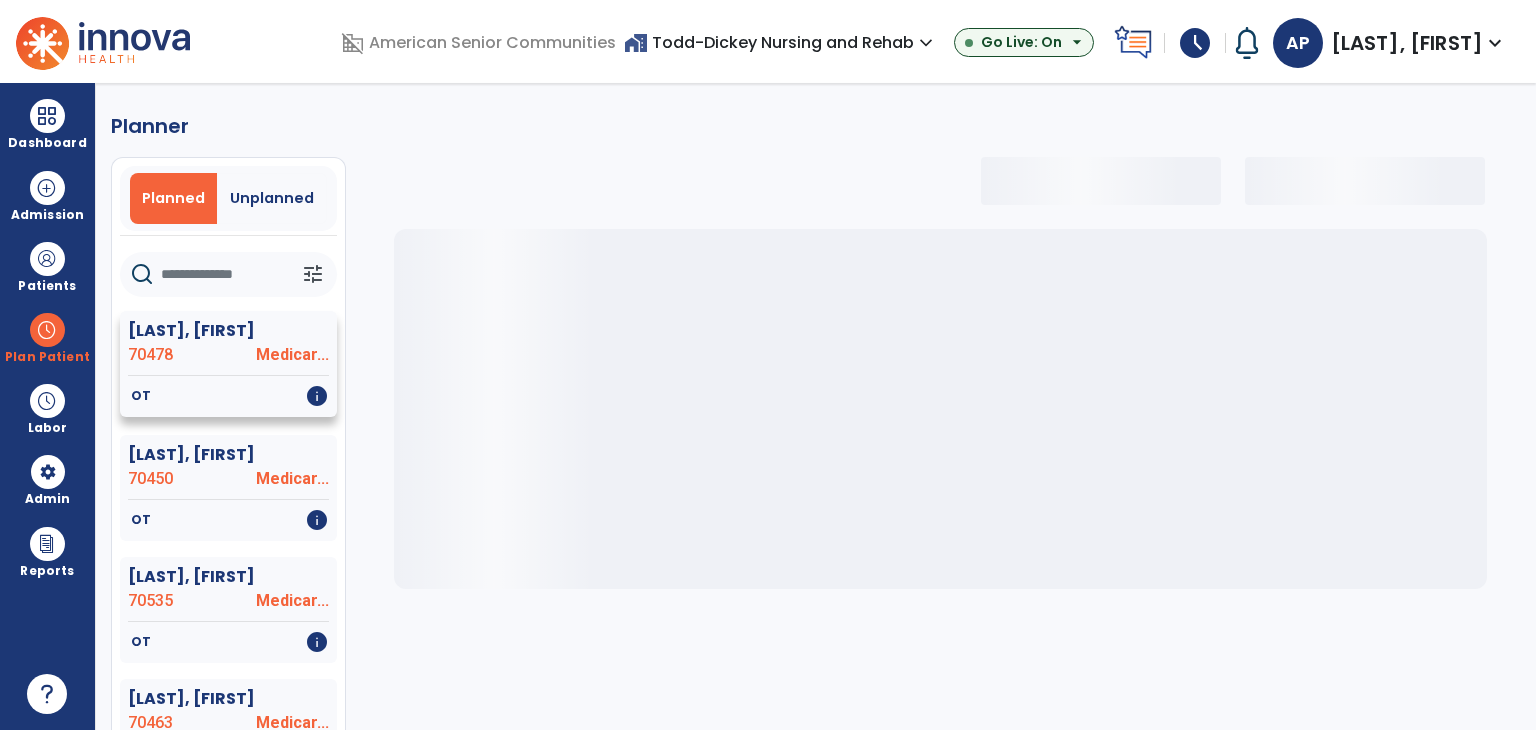 select on "***" 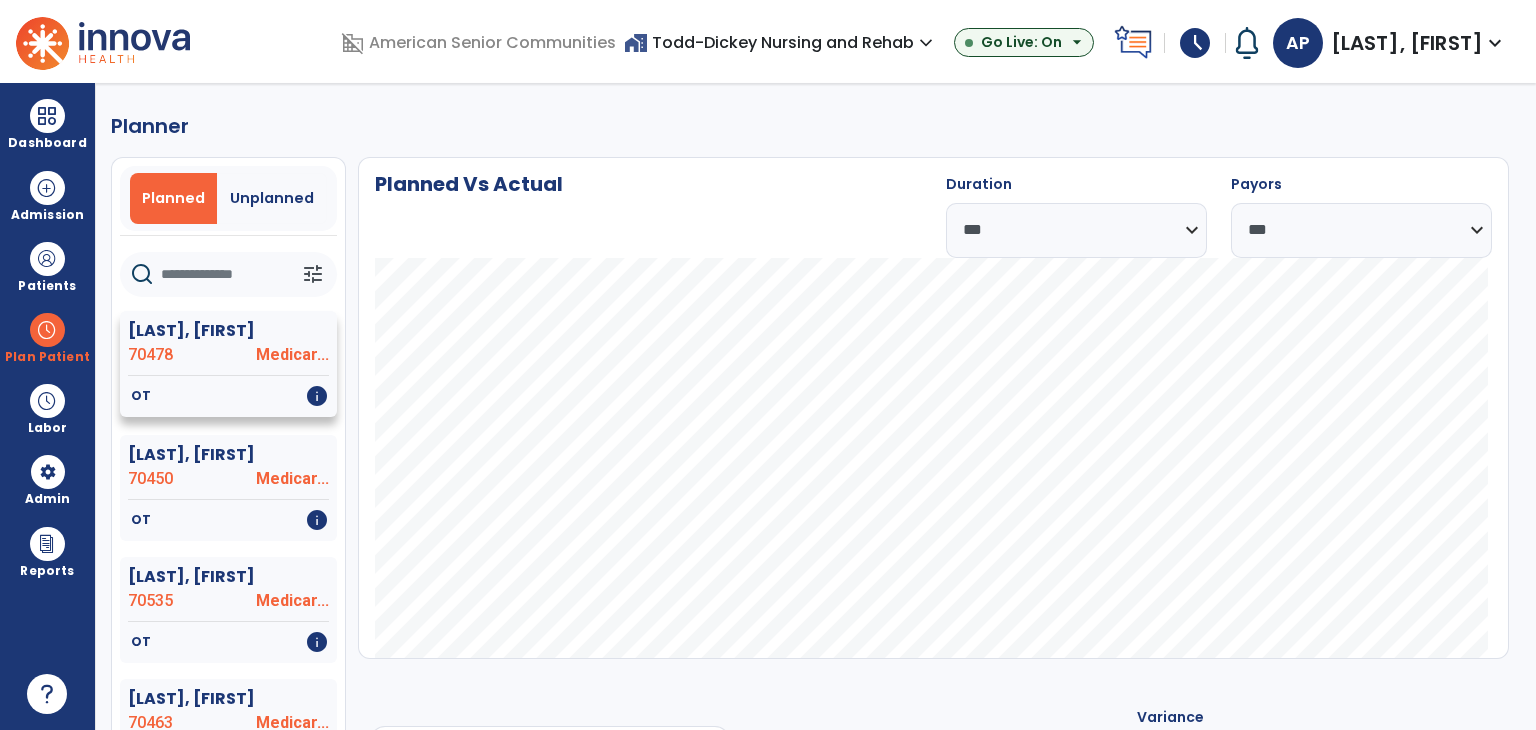 type 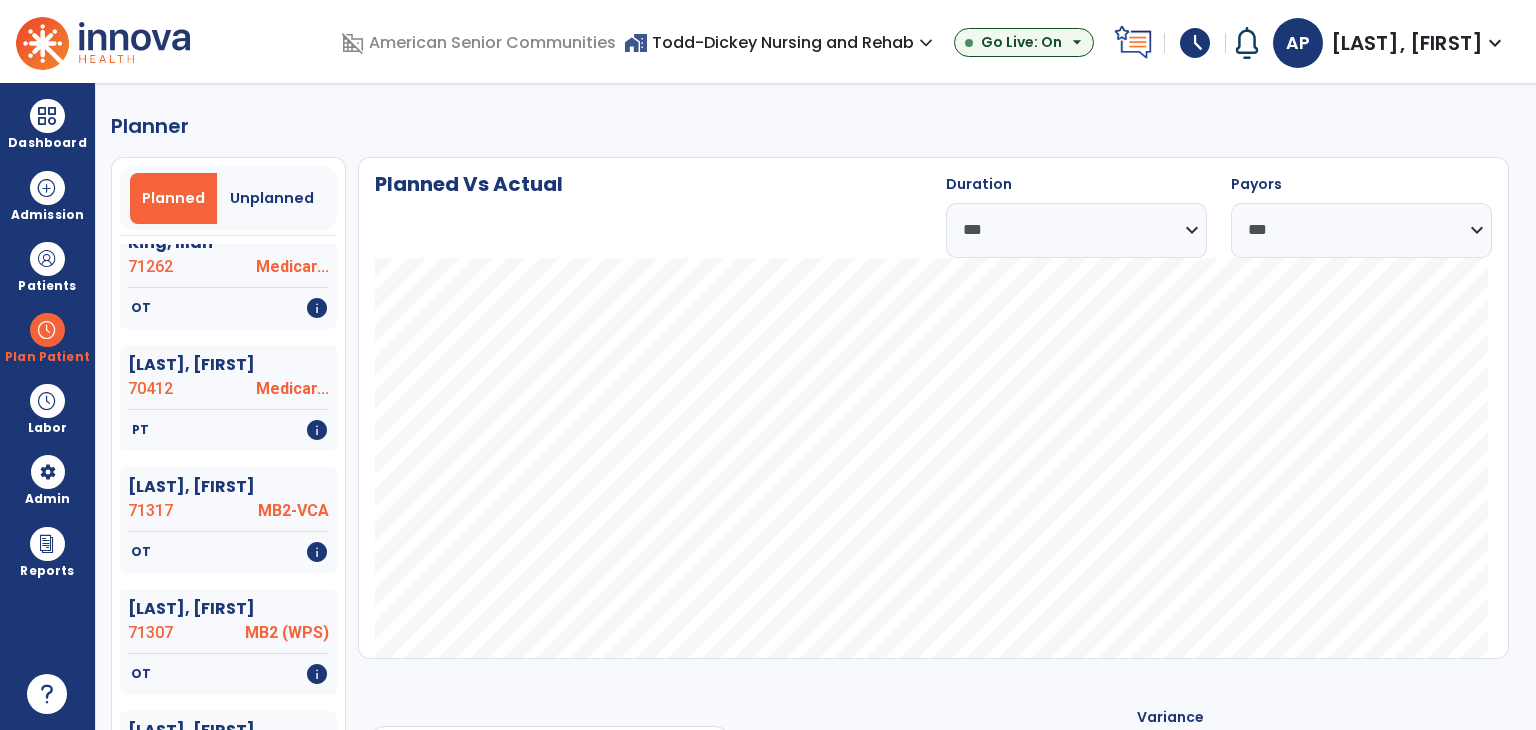 scroll, scrollTop: 800, scrollLeft: 0, axis: vertical 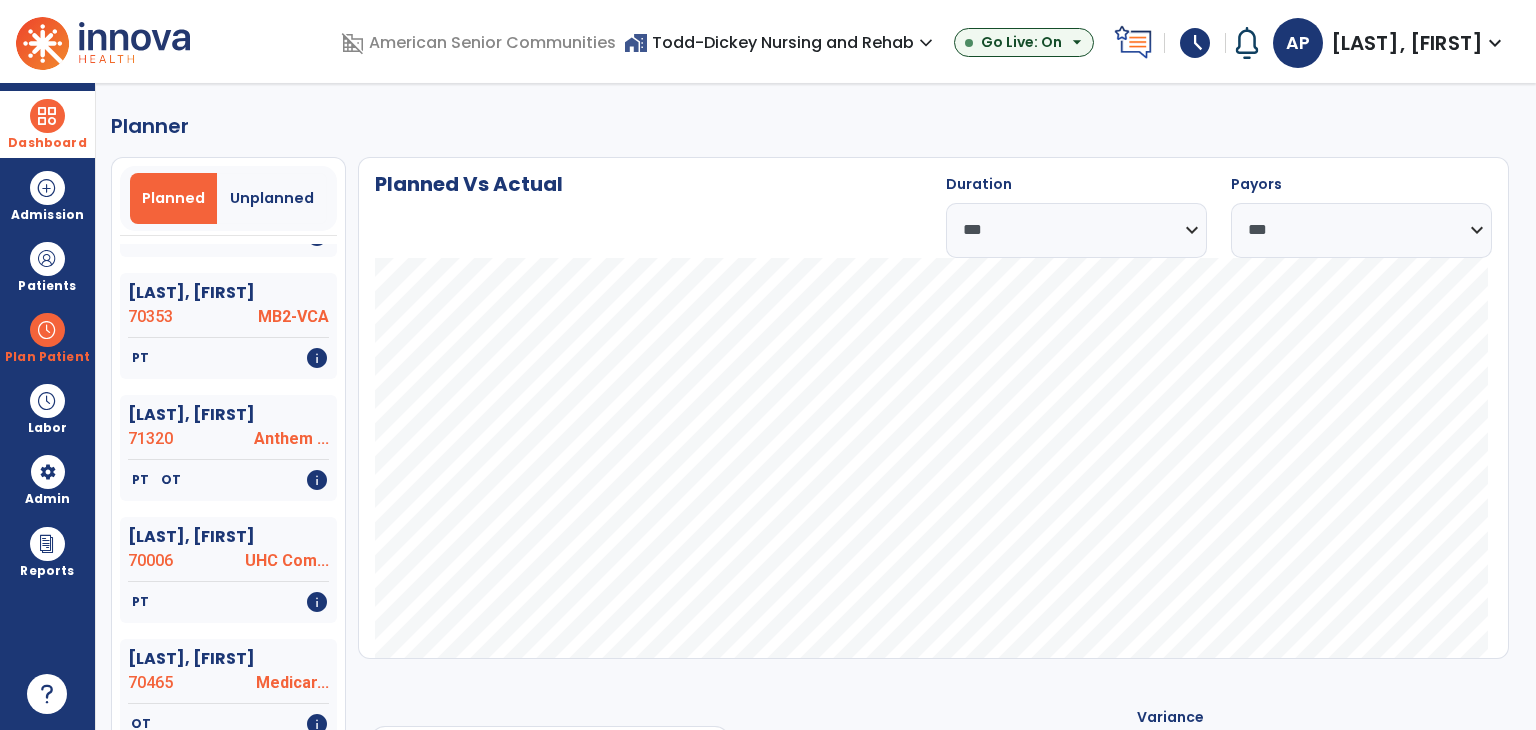 click on "Dashboard" at bounding box center (47, 124) 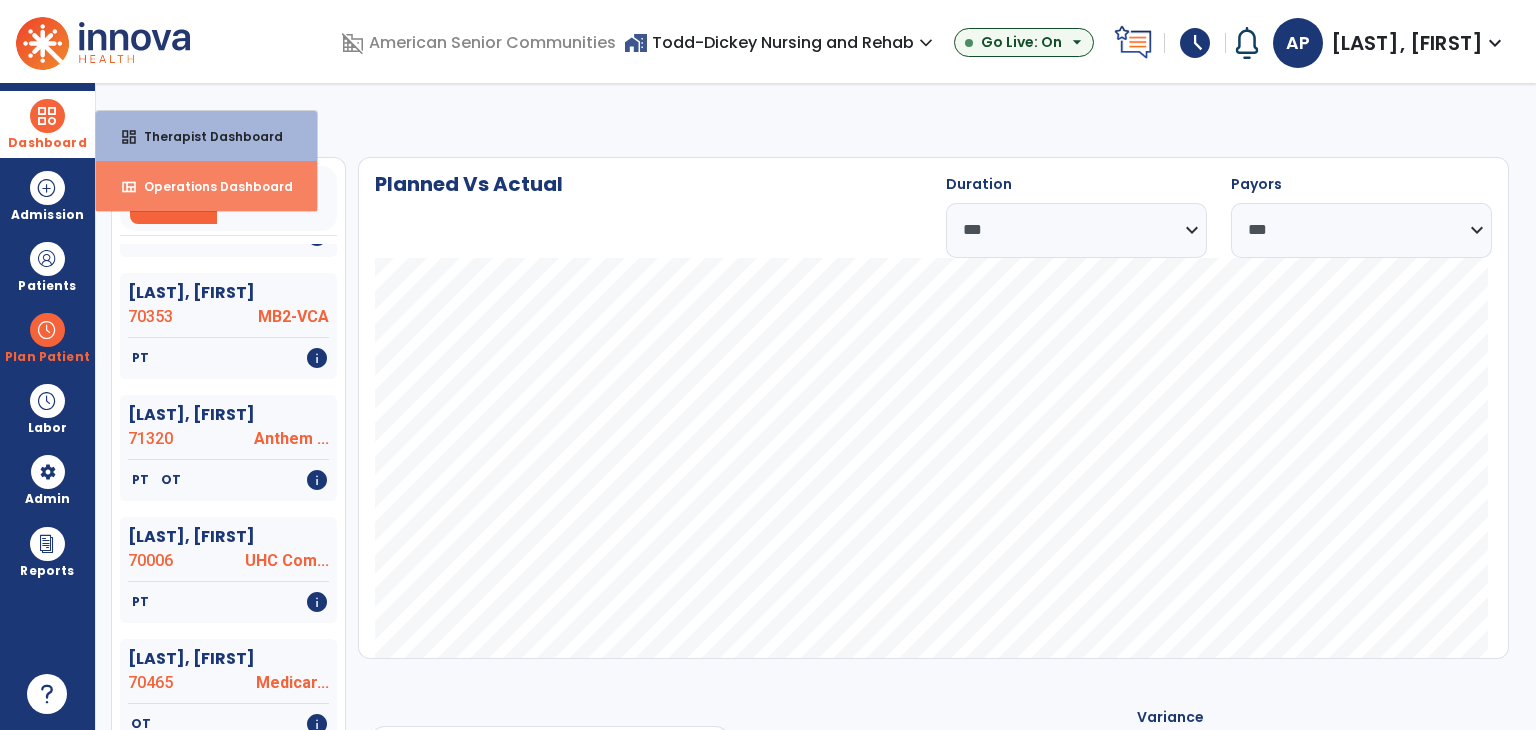 click on "view_quilt  Operations Dashboard" at bounding box center [206, 186] 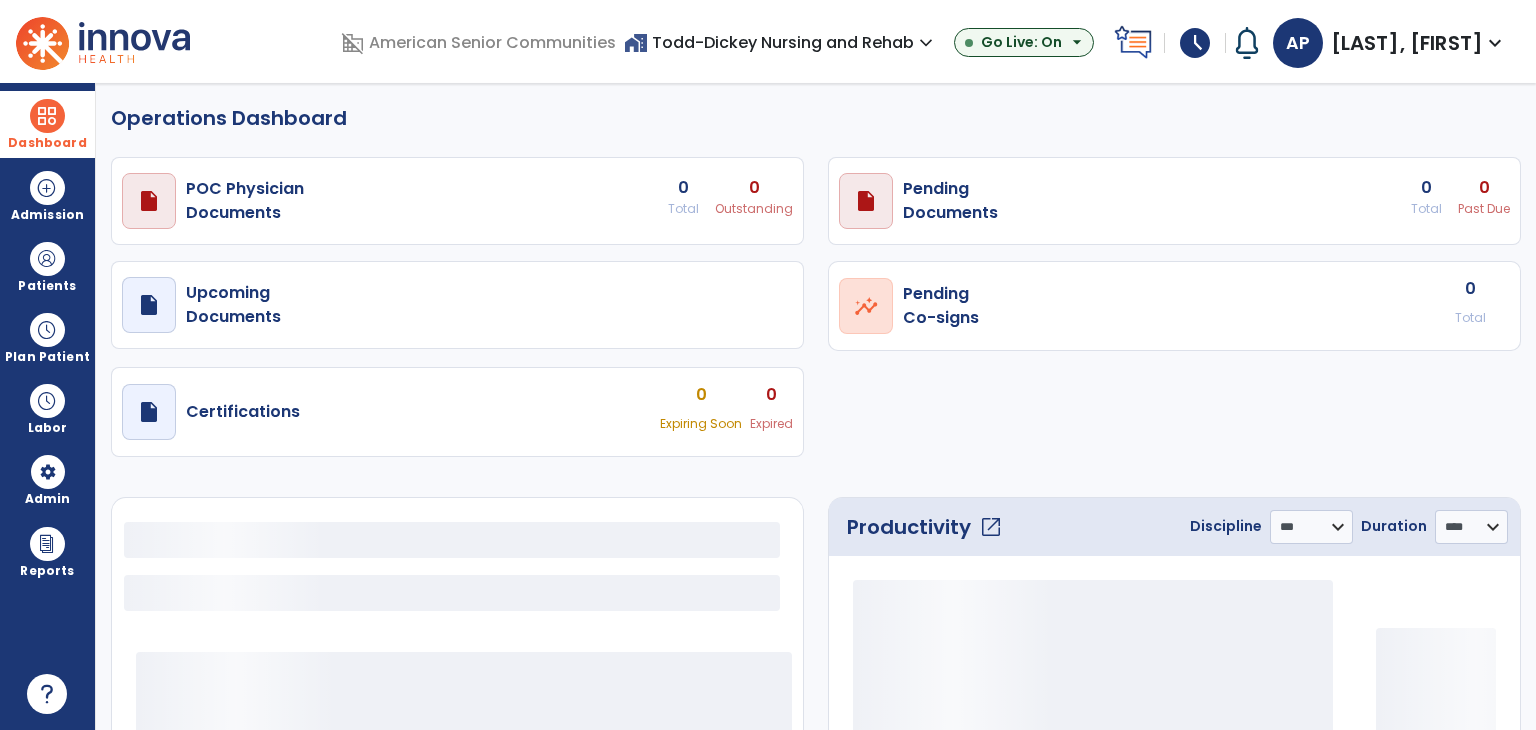 select on "***" 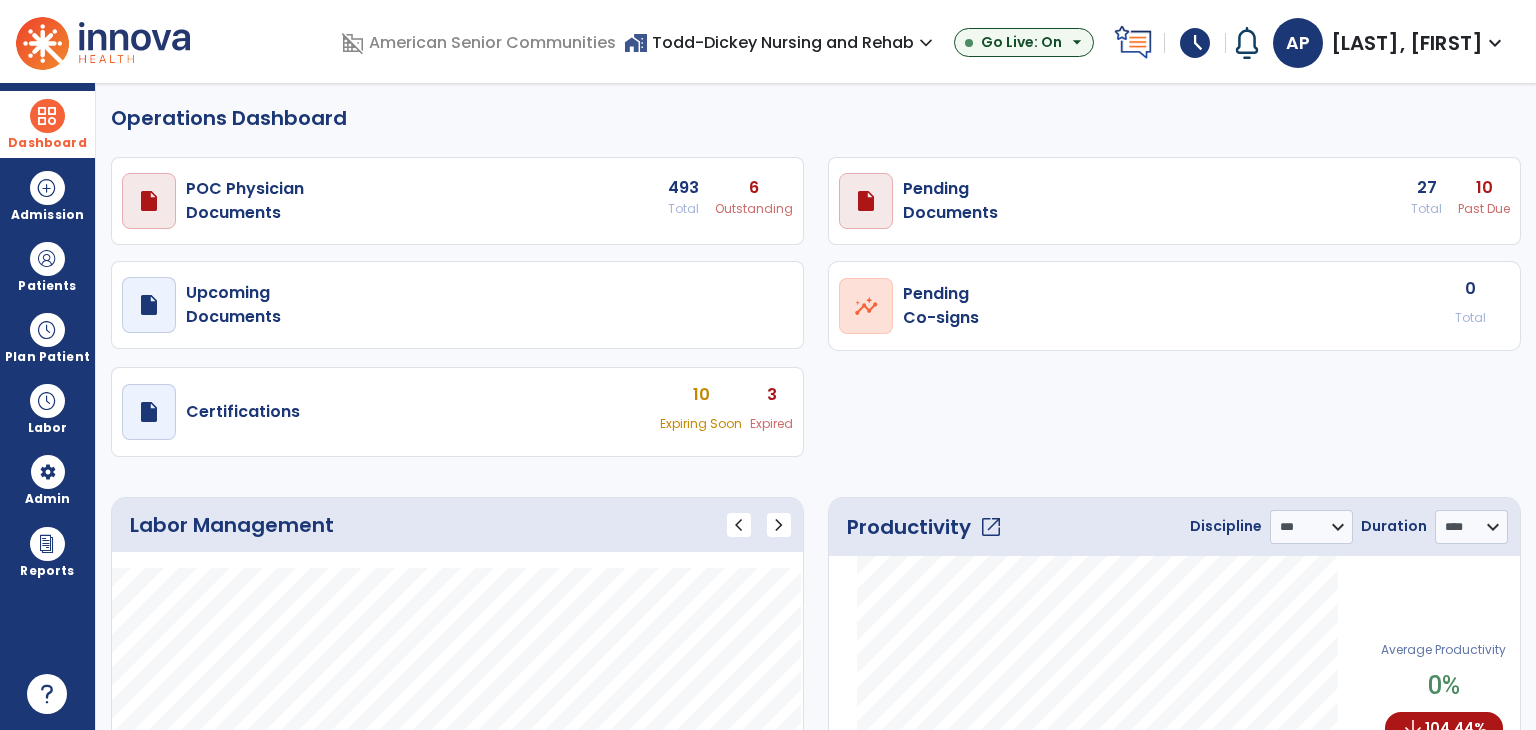click on "draft   open_in_new  Certifications 10 Expiring Soon 3 Expired" at bounding box center (457, 201) 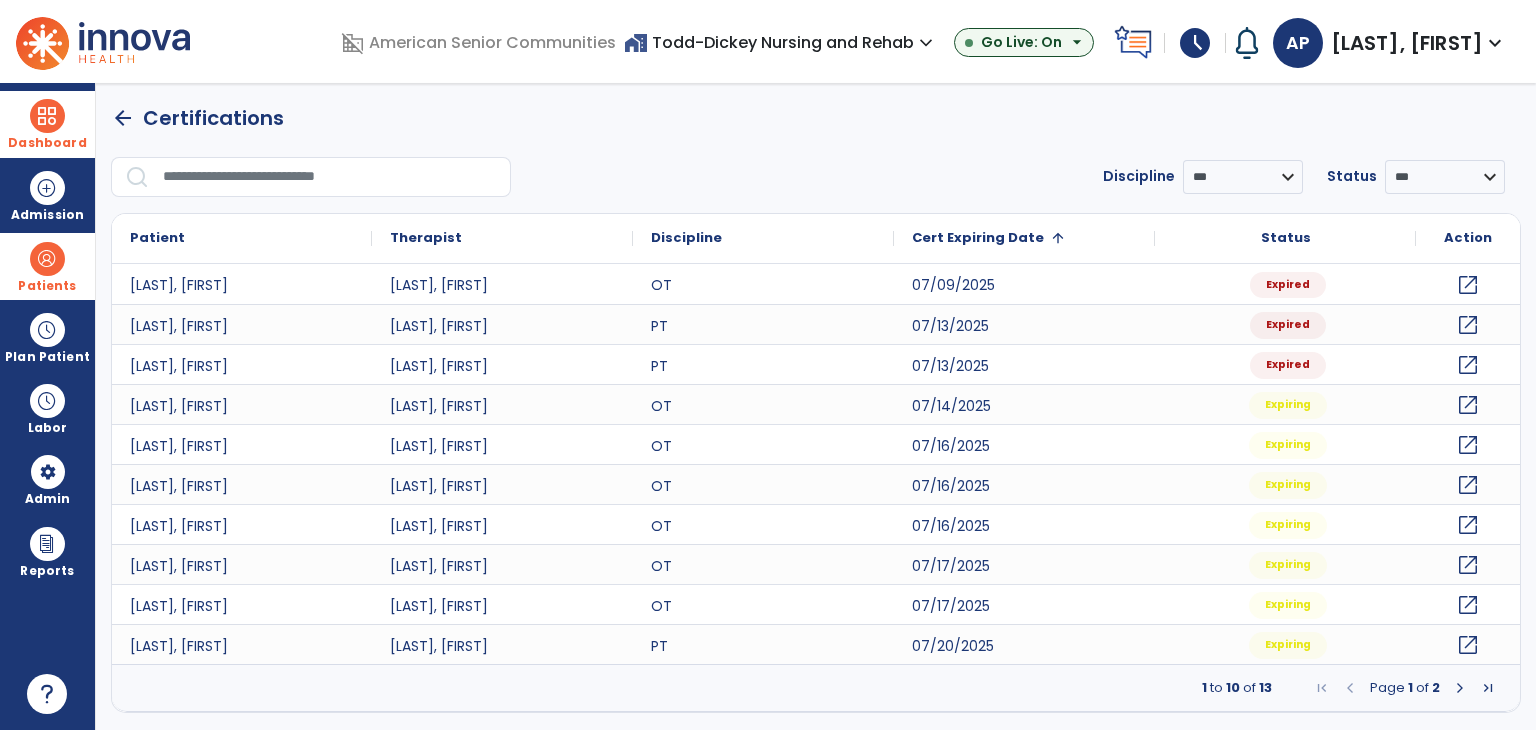 click on "Patients" at bounding box center (47, 286) 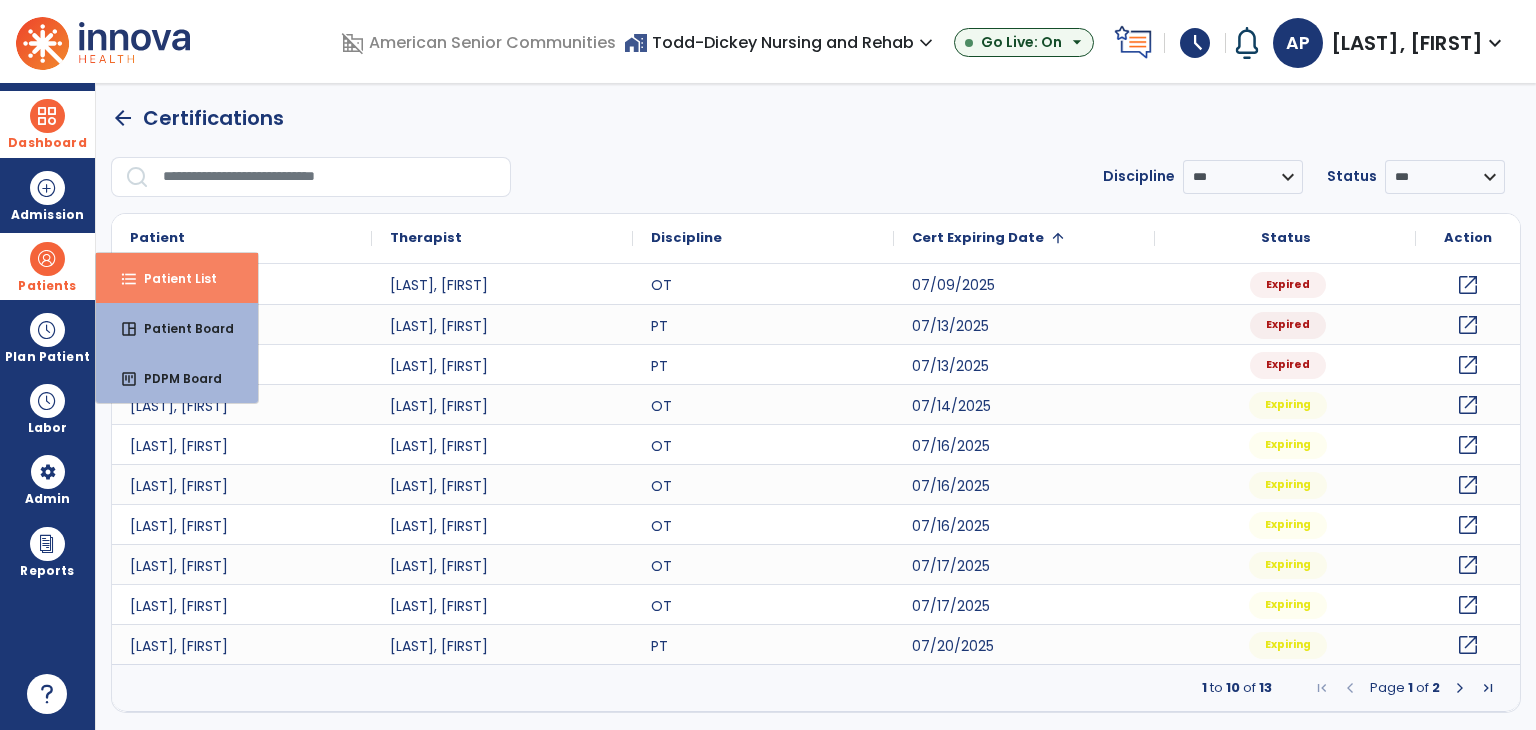 click on "format_list_bulleted  Patient List" at bounding box center [177, 278] 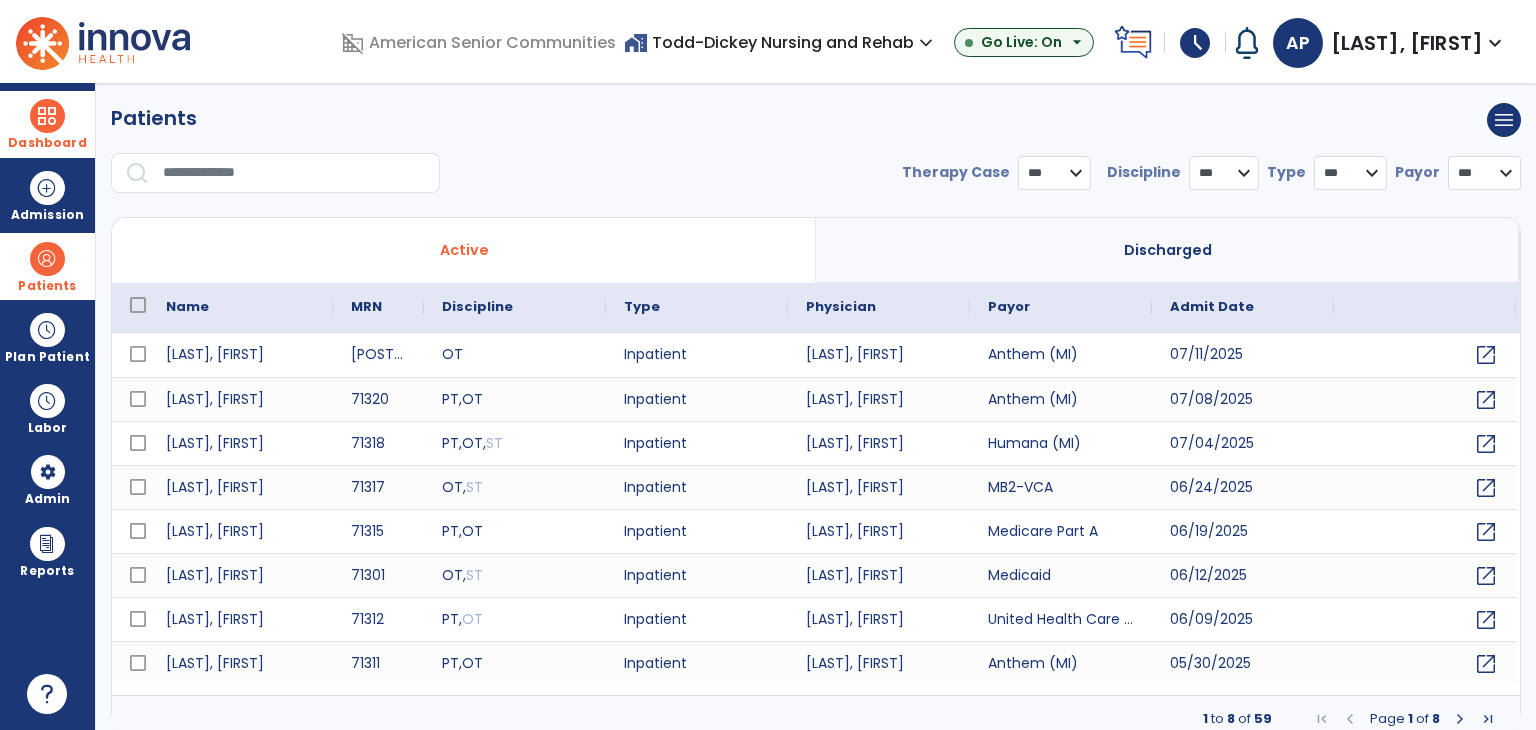 click at bounding box center (294, 173) 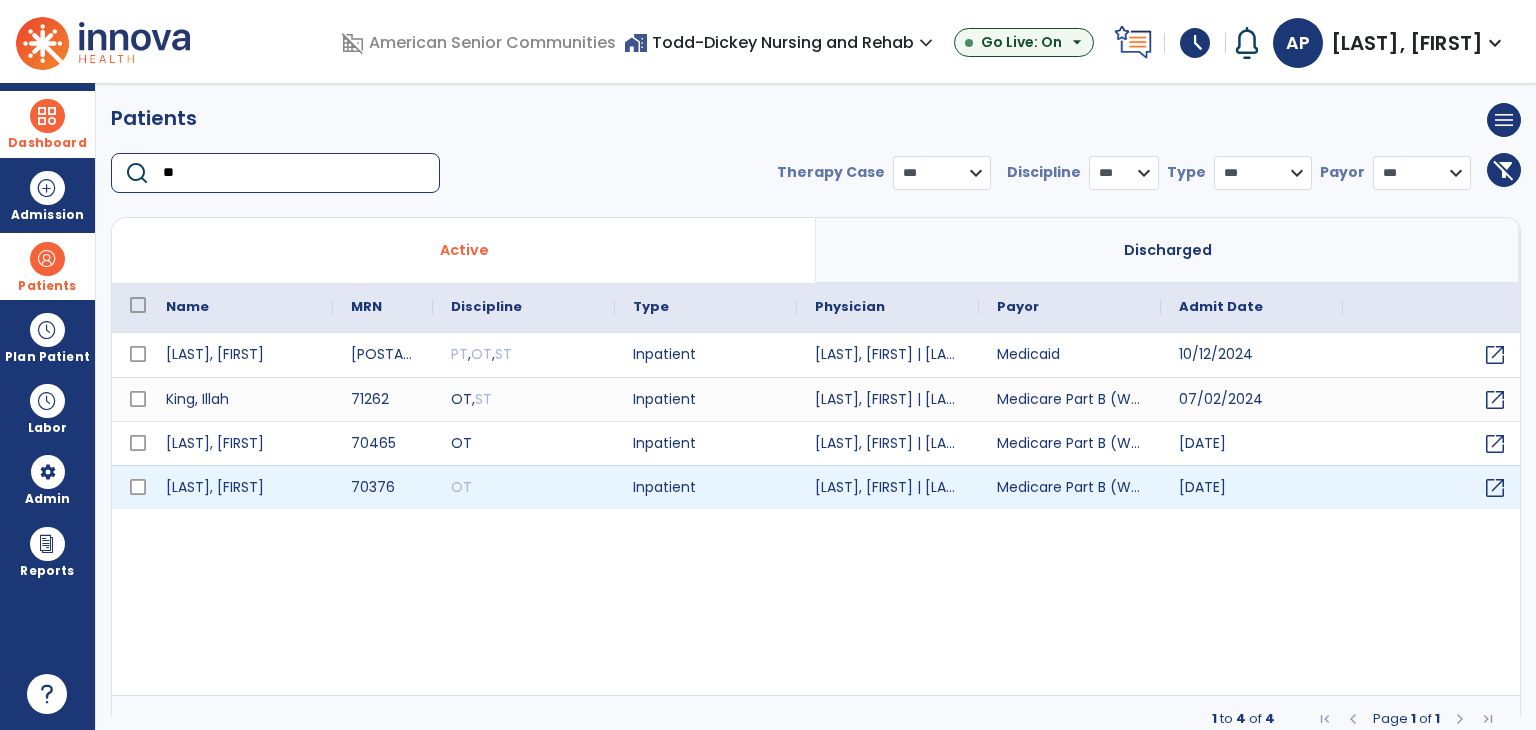 type on "**" 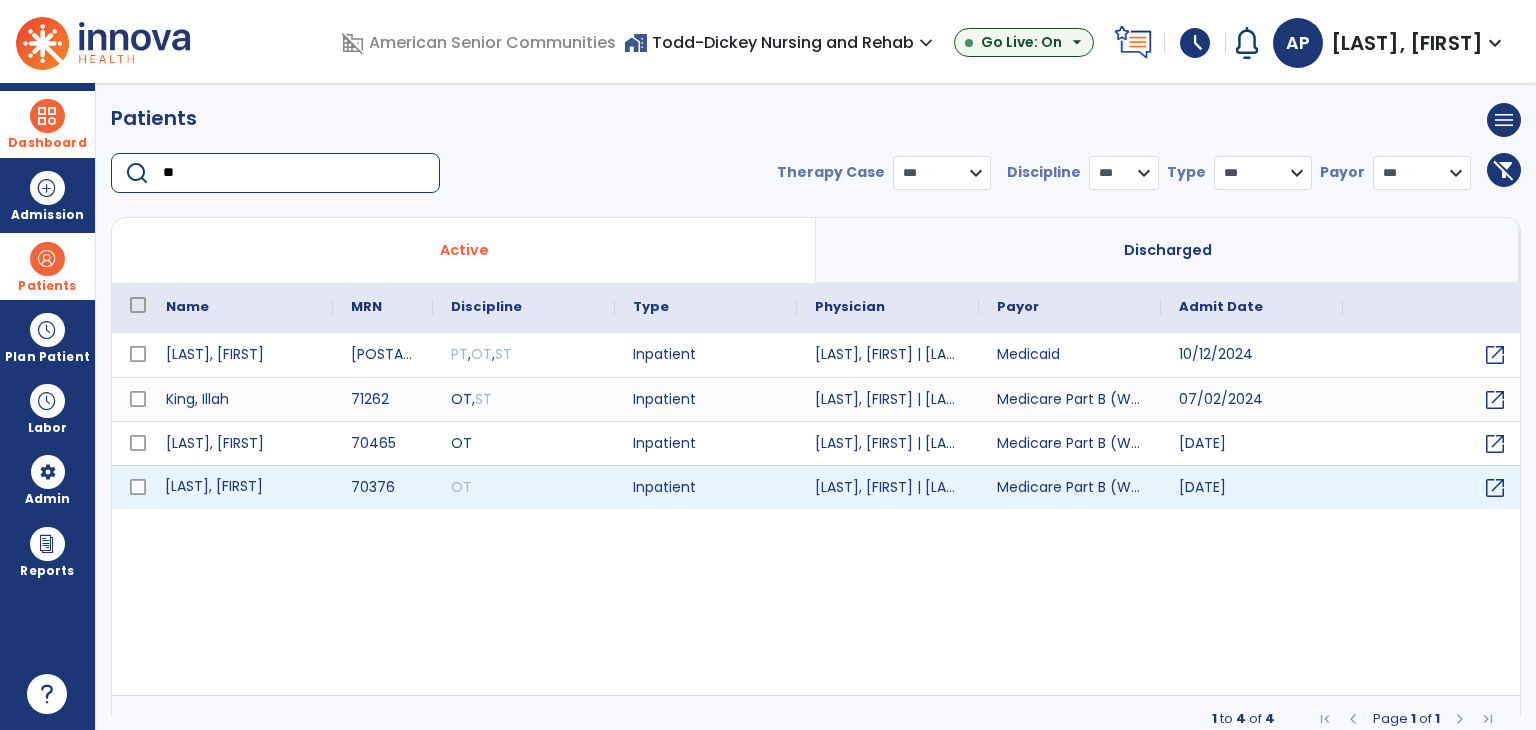 click on "[LAST], [FIRST]" at bounding box center [240, 487] 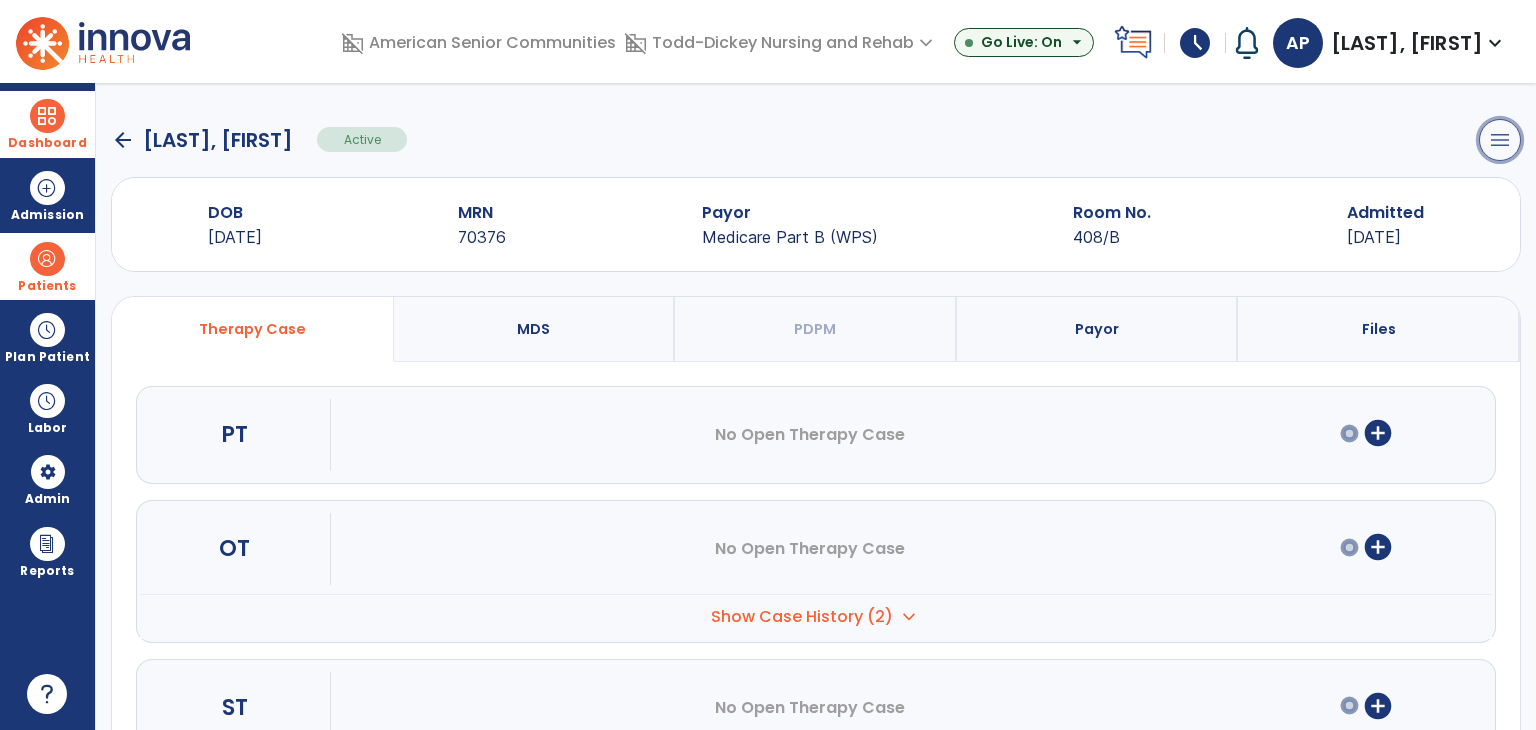 click on "menu" at bounding box center [1500, 140] 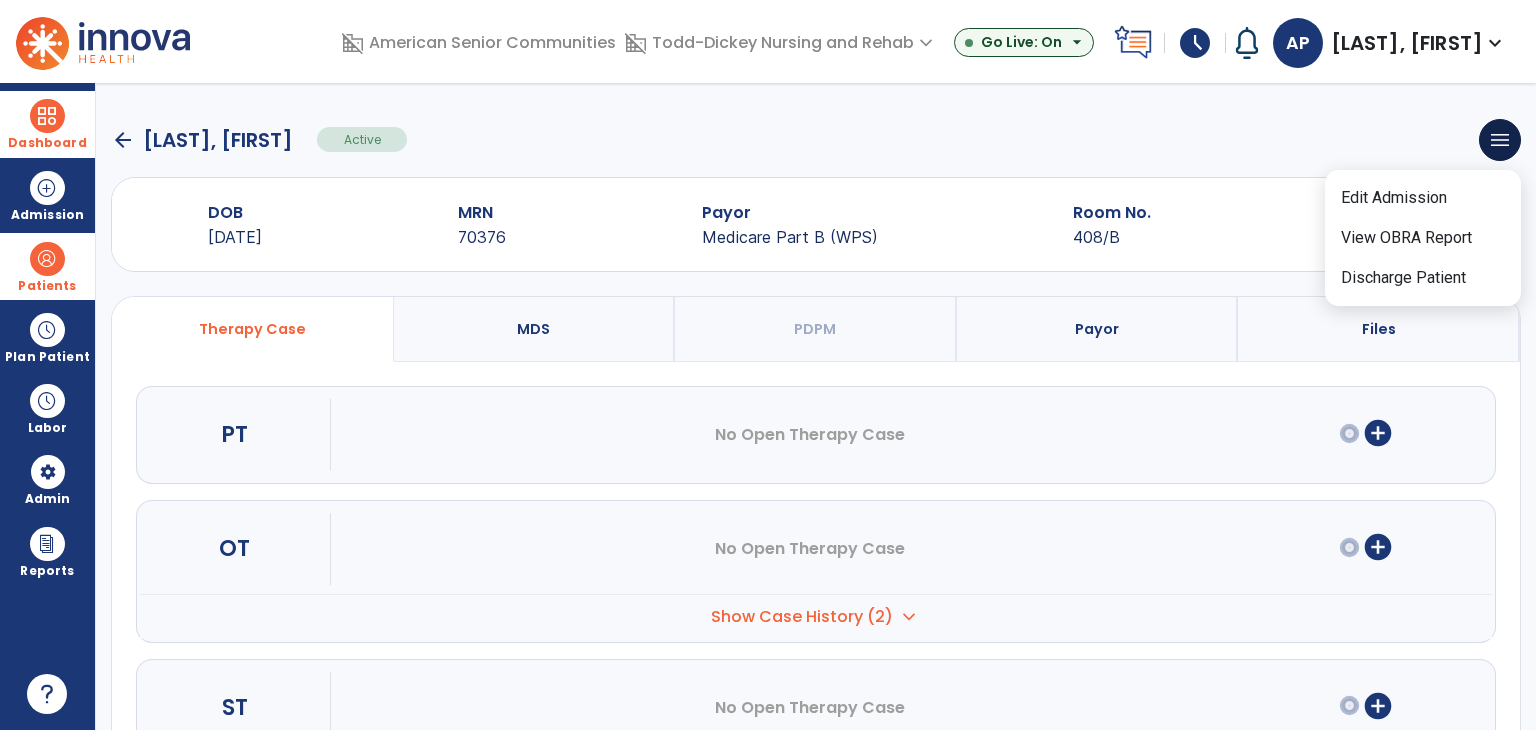 click on "Payor" at bounding box center [1098, 329] 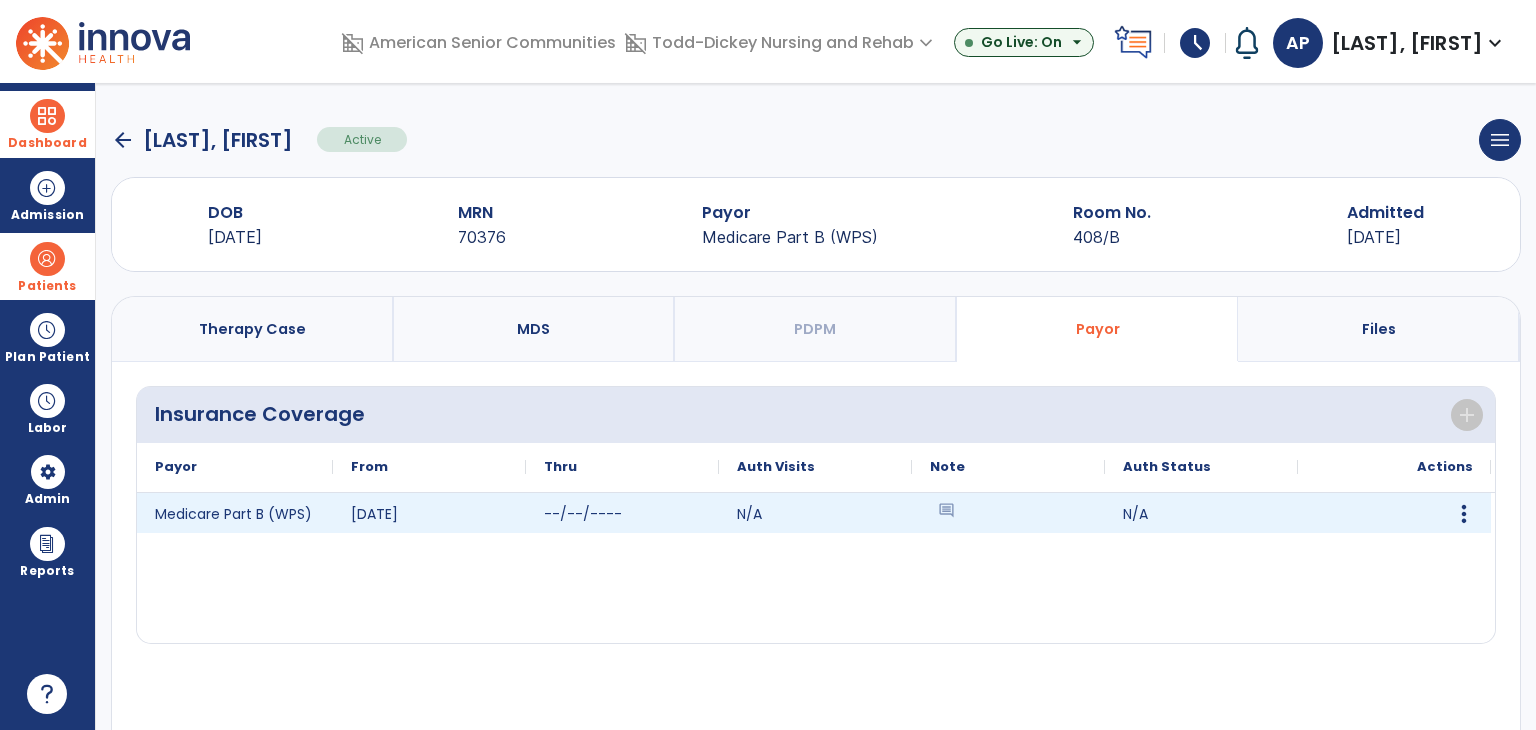 click 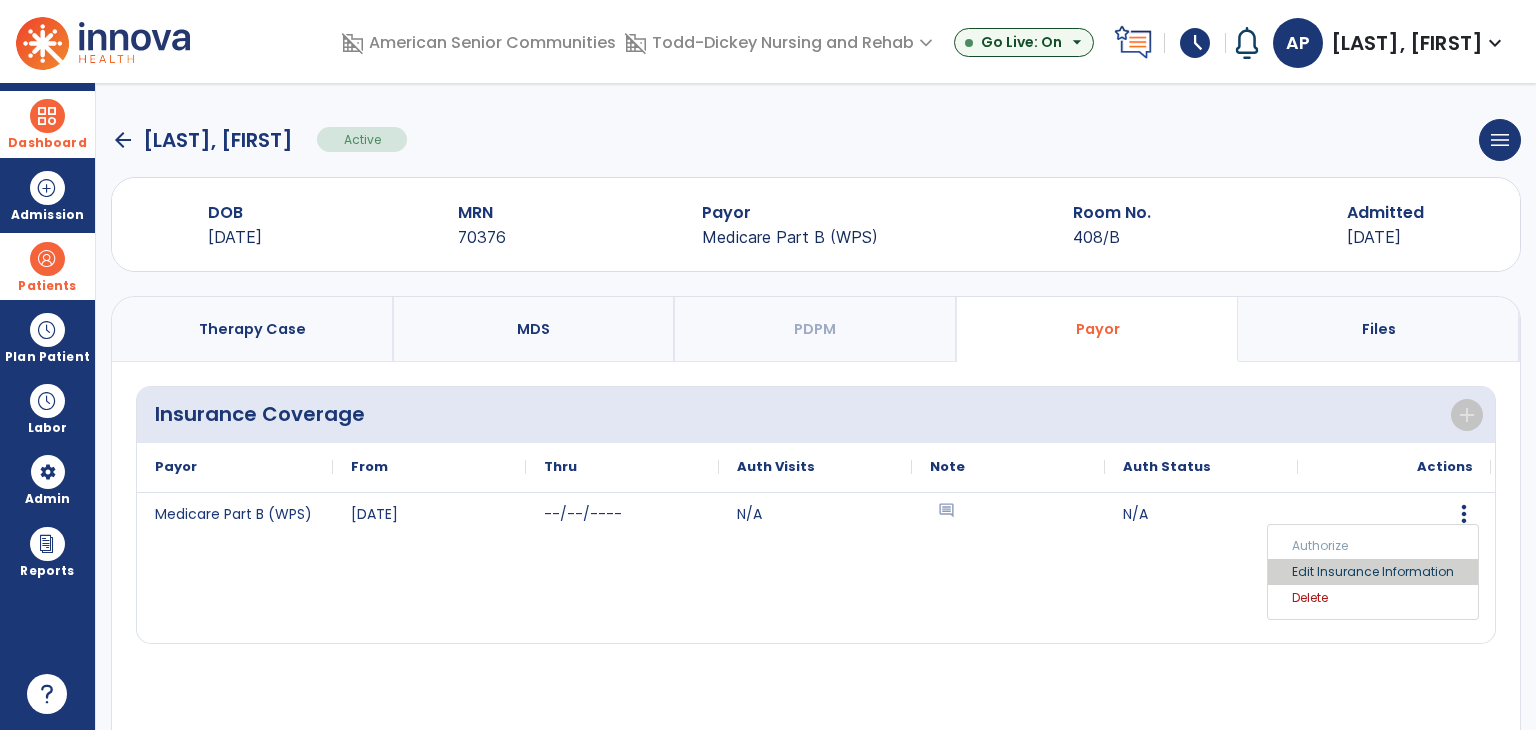 click on "Edit Insurance Information" at bounding box center [1373, 572] 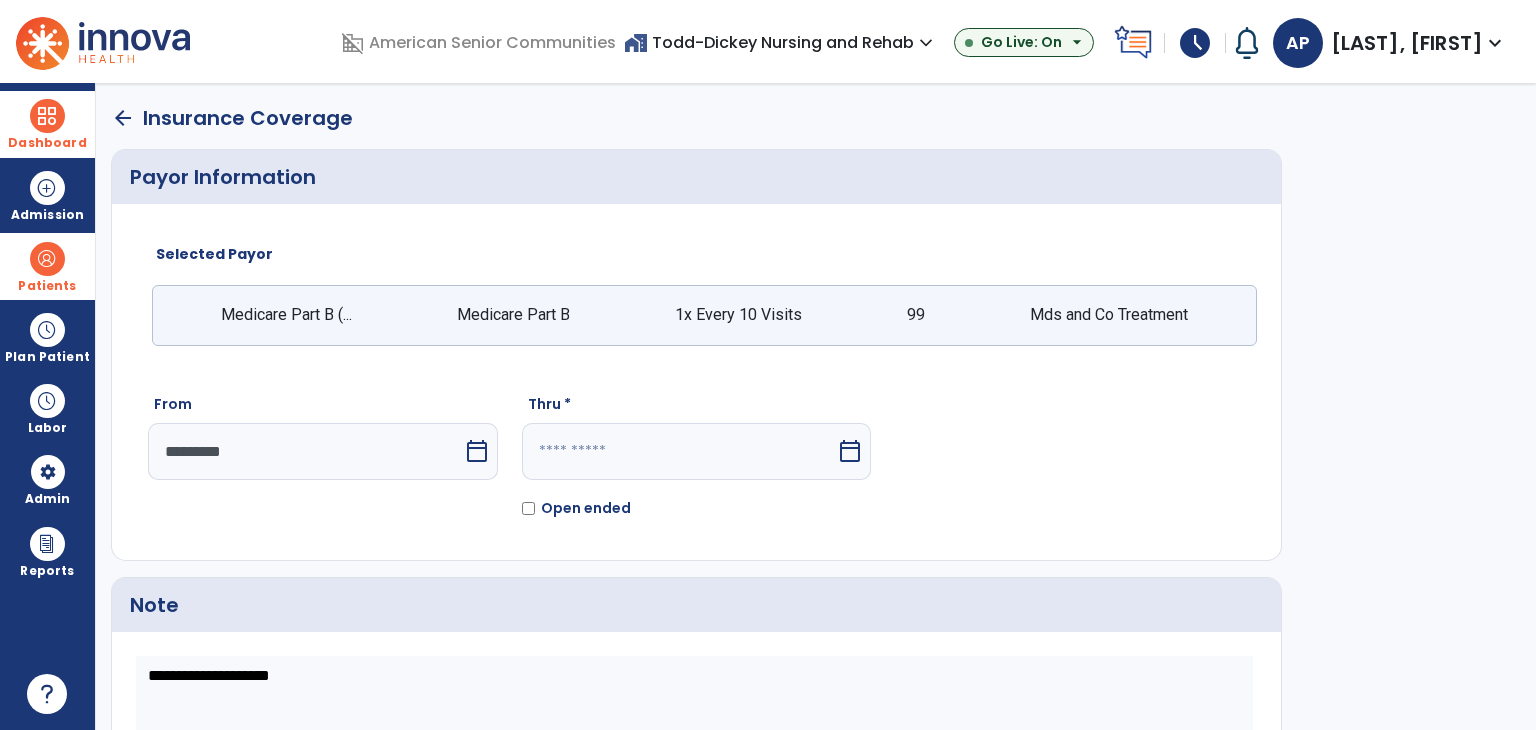click at bounding box center [679, 451] 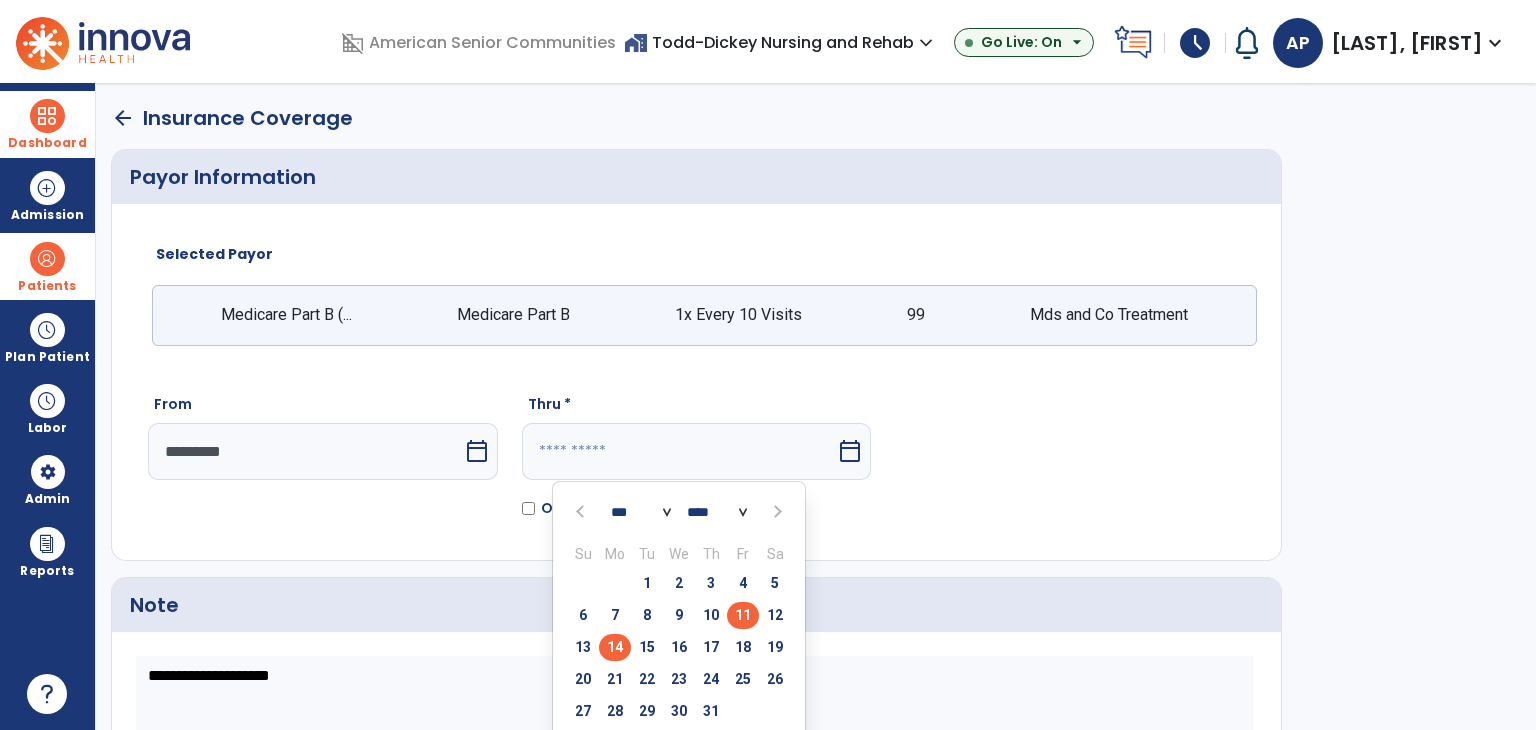 click on "11" at bounding box center [743, 615] 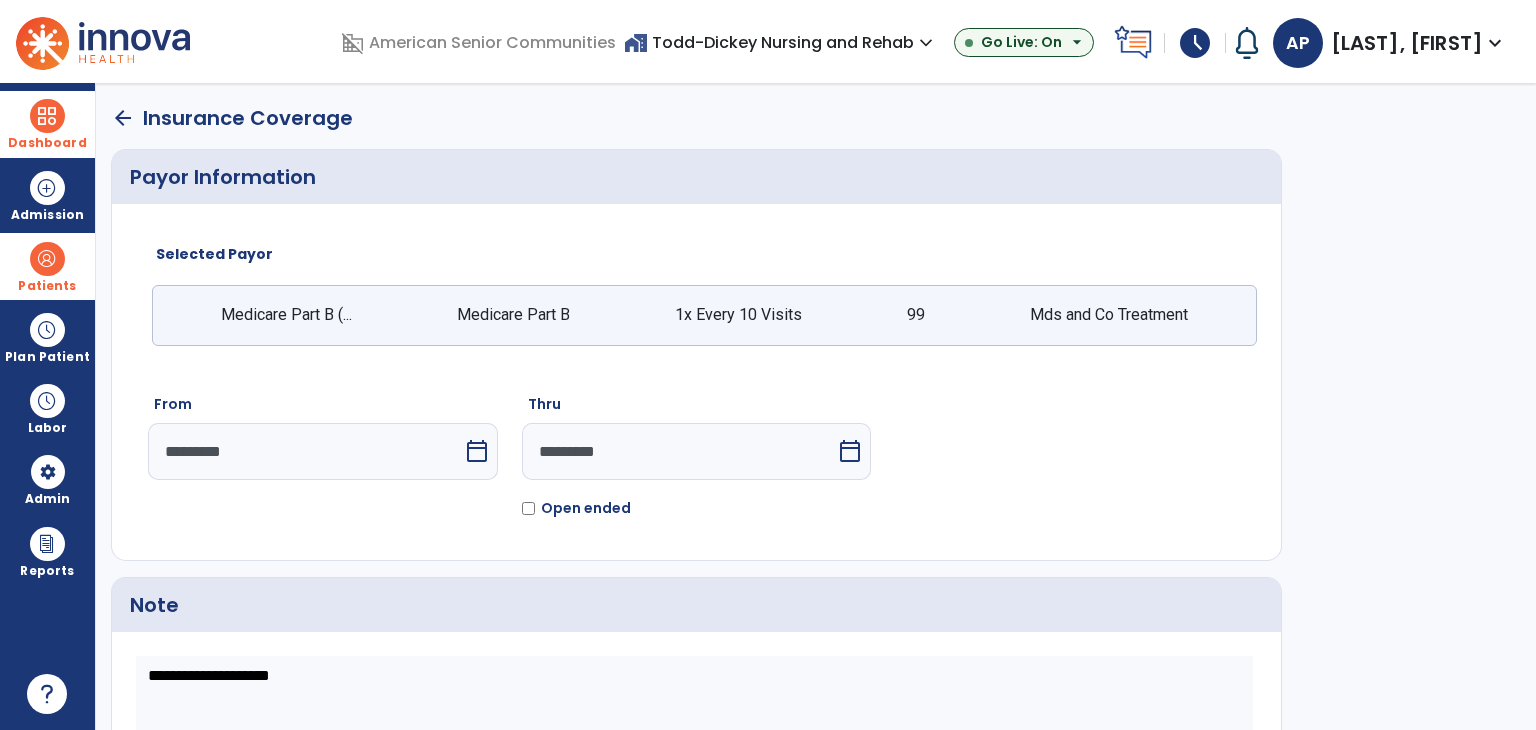 click on "From  *********  calendar_today  Thru  *********  calendar_today   Open ended" 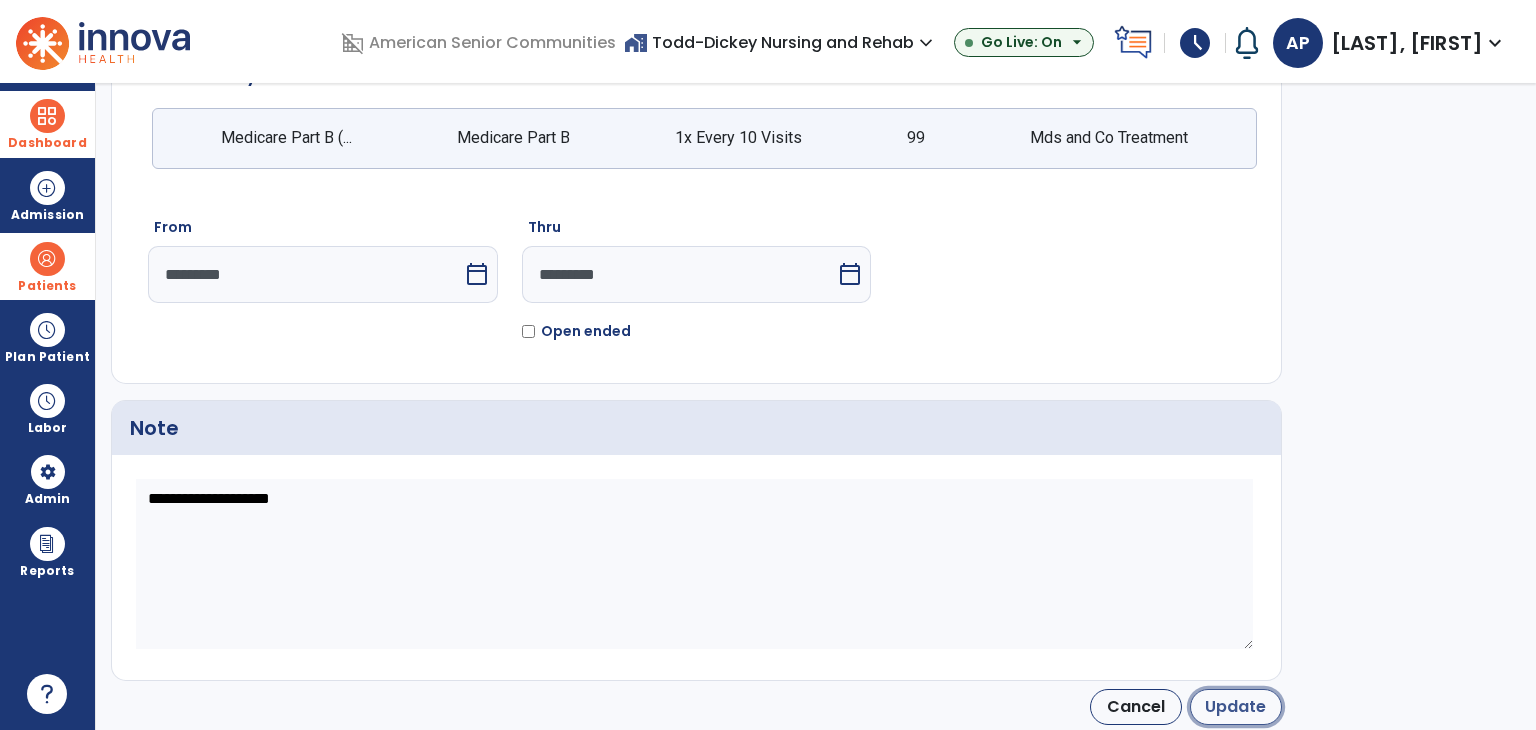click on "Update" 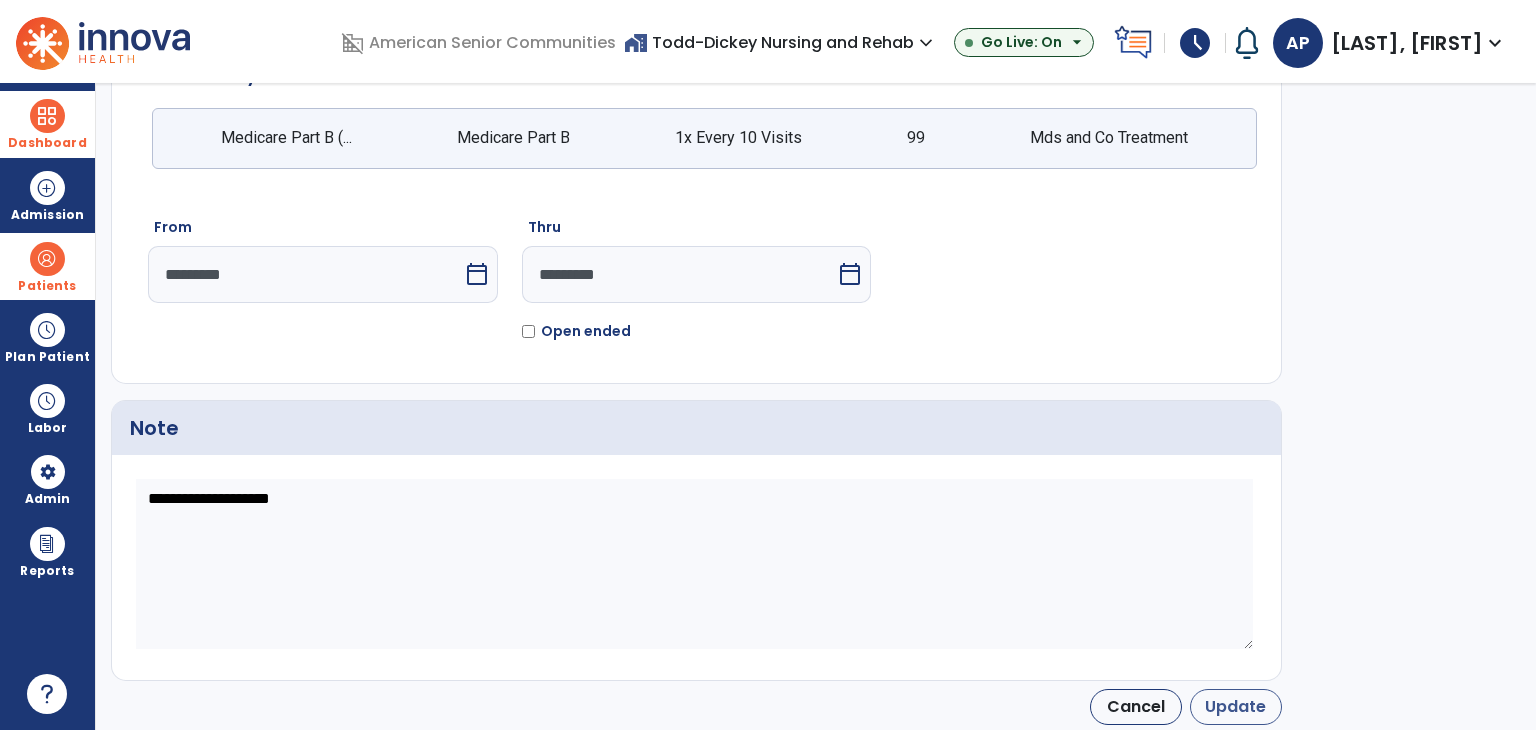 type on "*********" 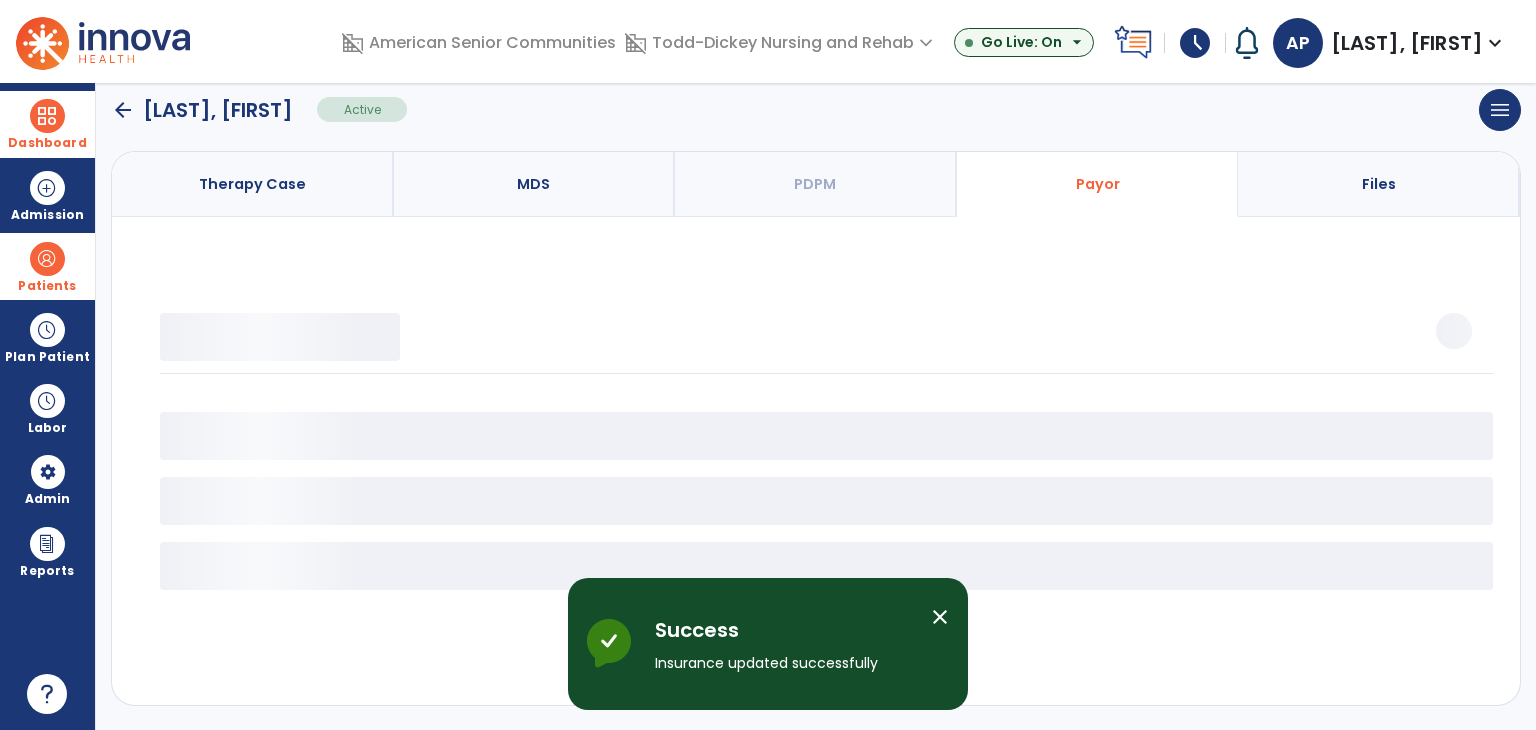 scroll, scrollTop: 143, scrollLeft: 0, axis: vertical 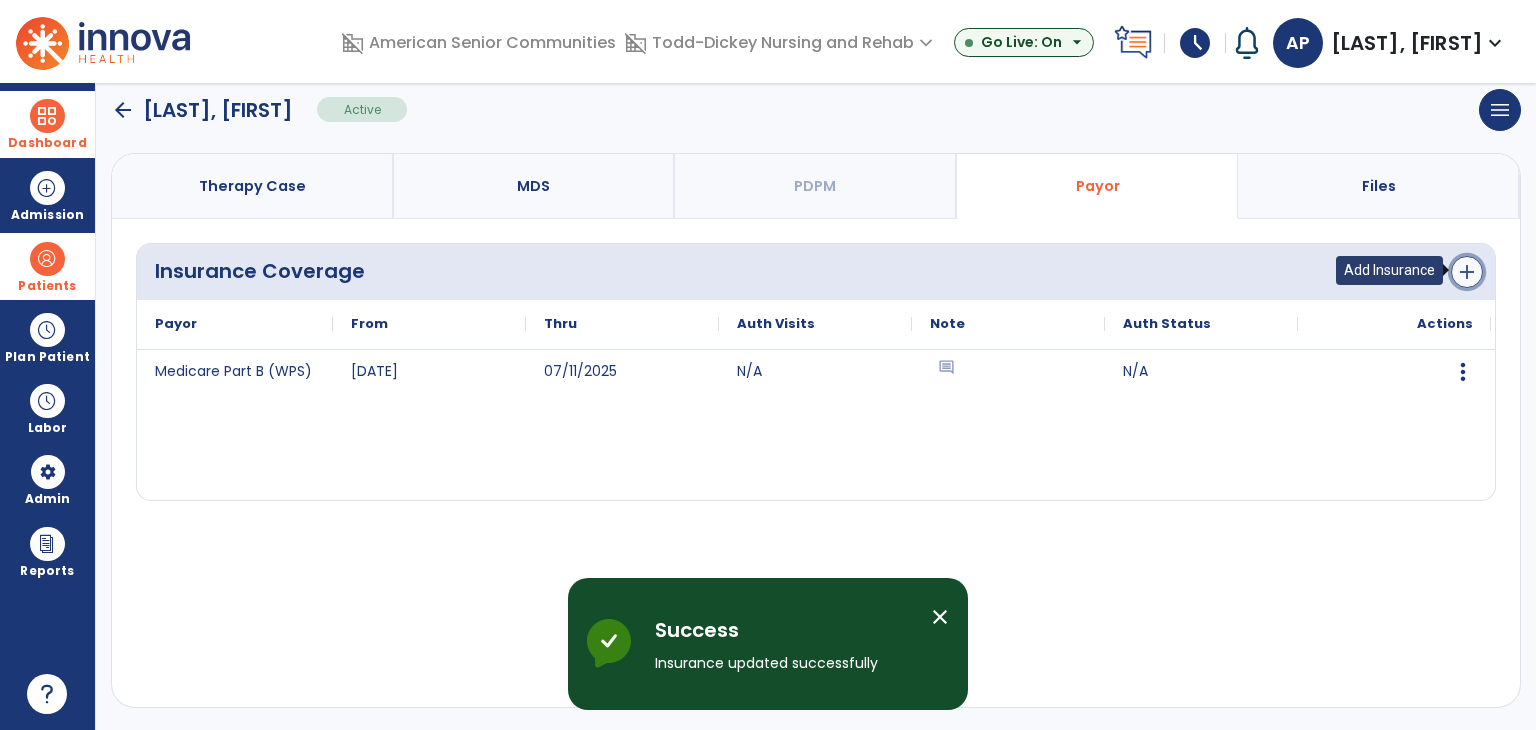 click on "add" 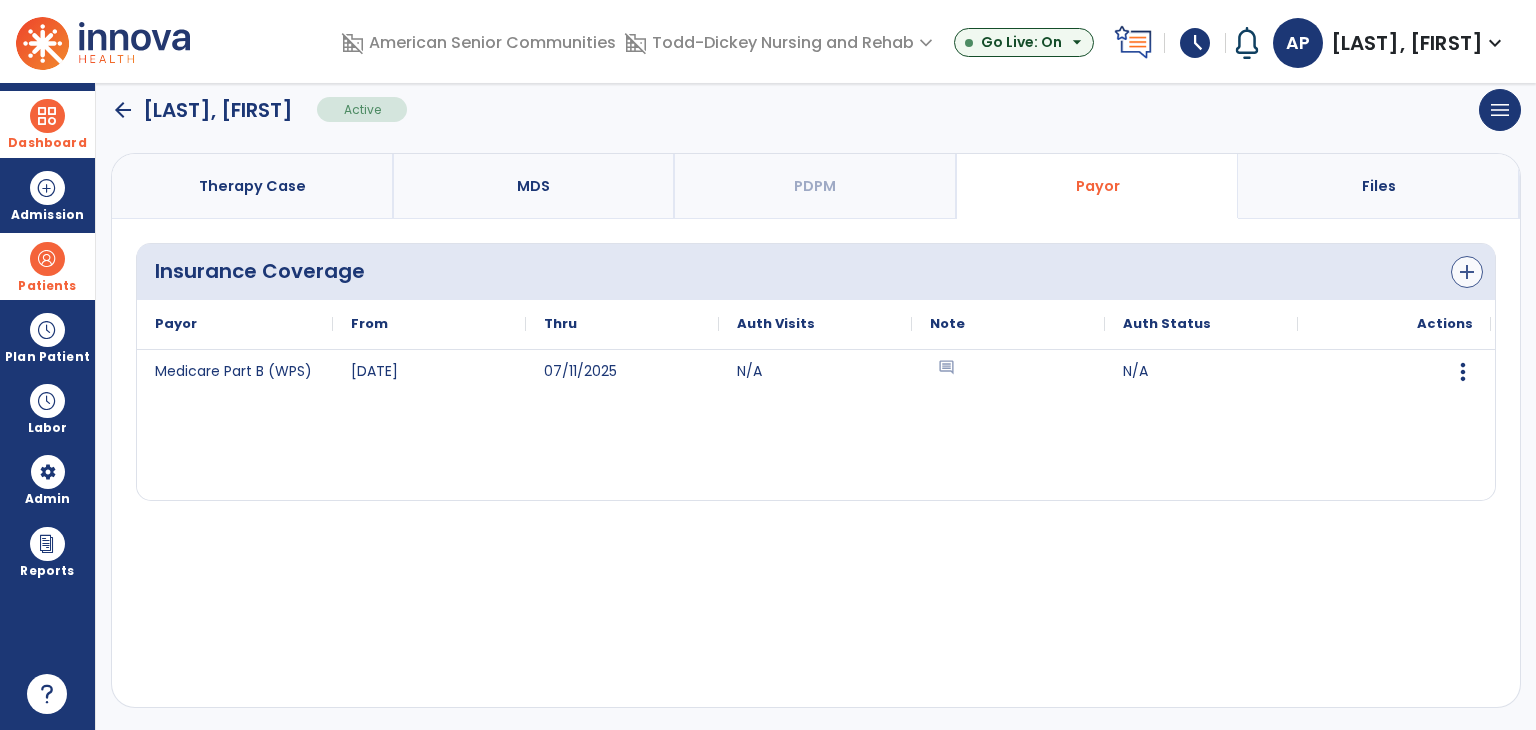scroll, scrollTop: 104, scrollLeft: 0, axis: vertical 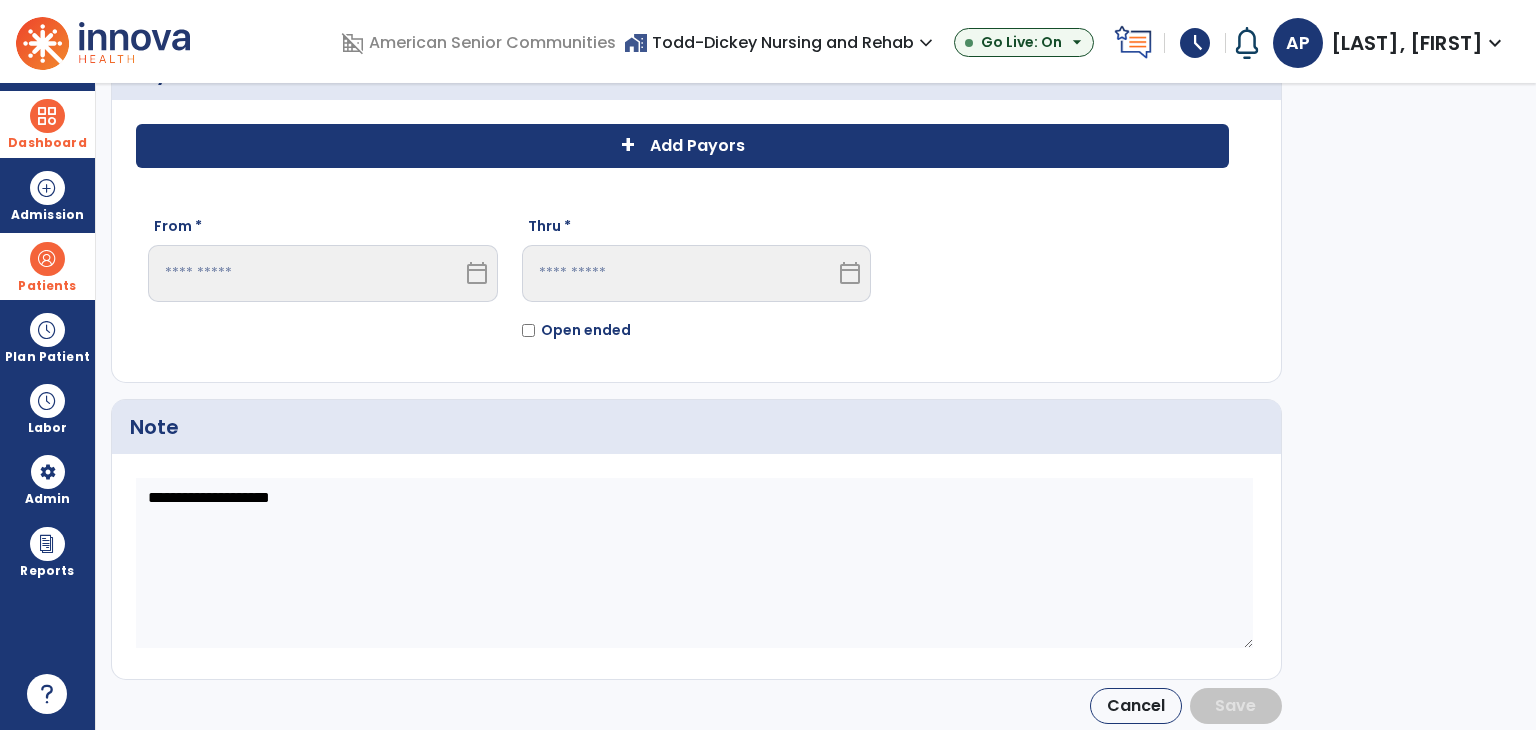 click on "+ Add Payors" 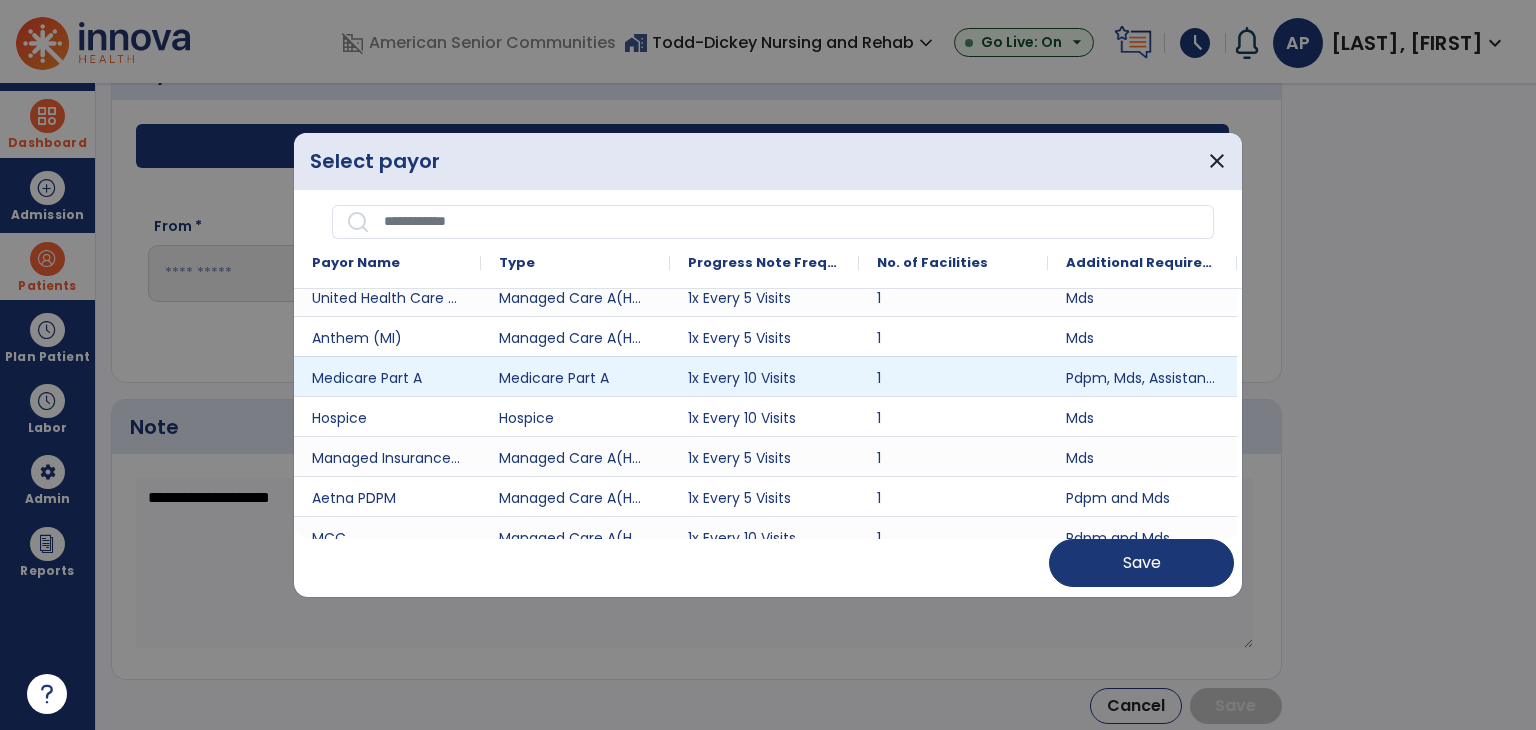 scroll, scrollTop: 549, scrollLeft: 0, axis: vertical 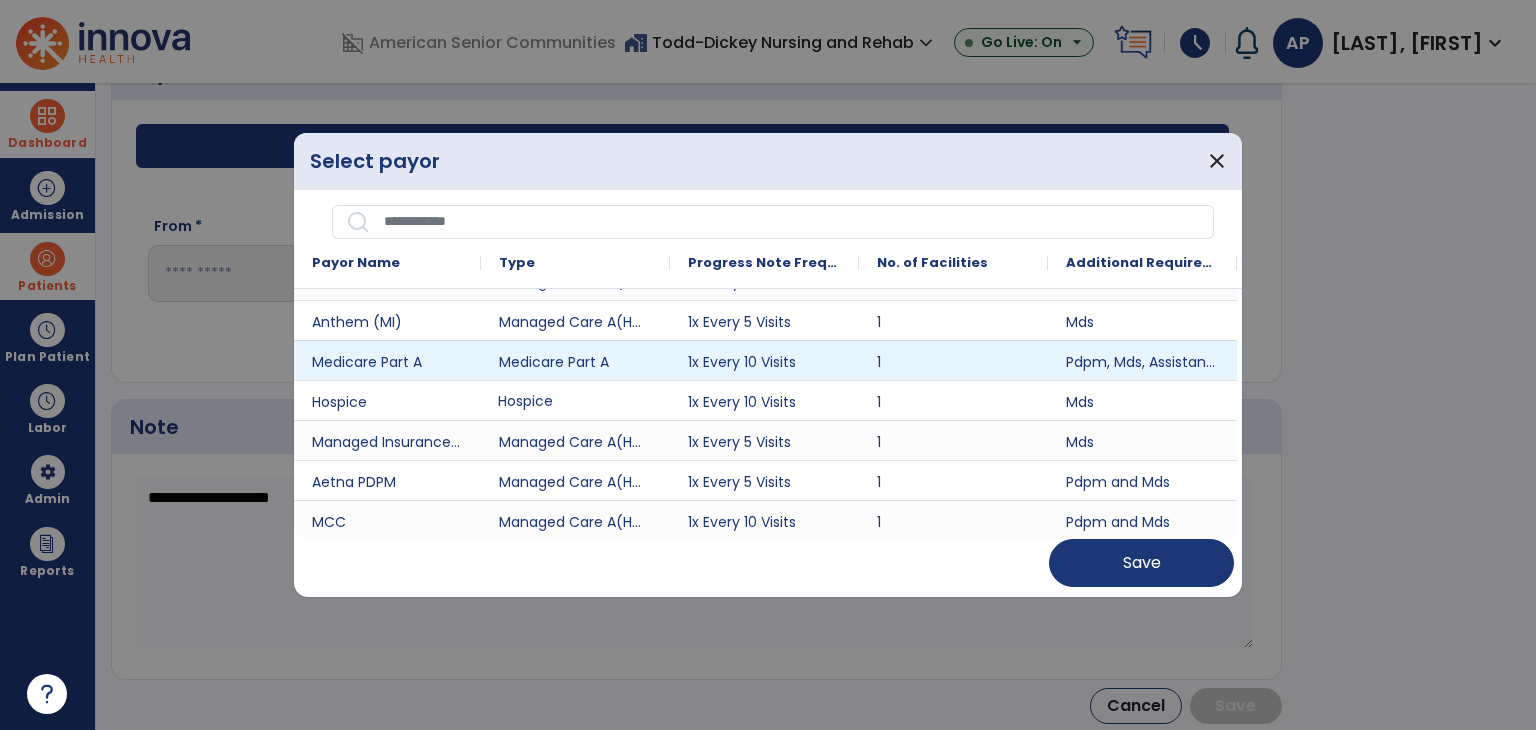 click on "Hospice" at bounding box center (575, 400) 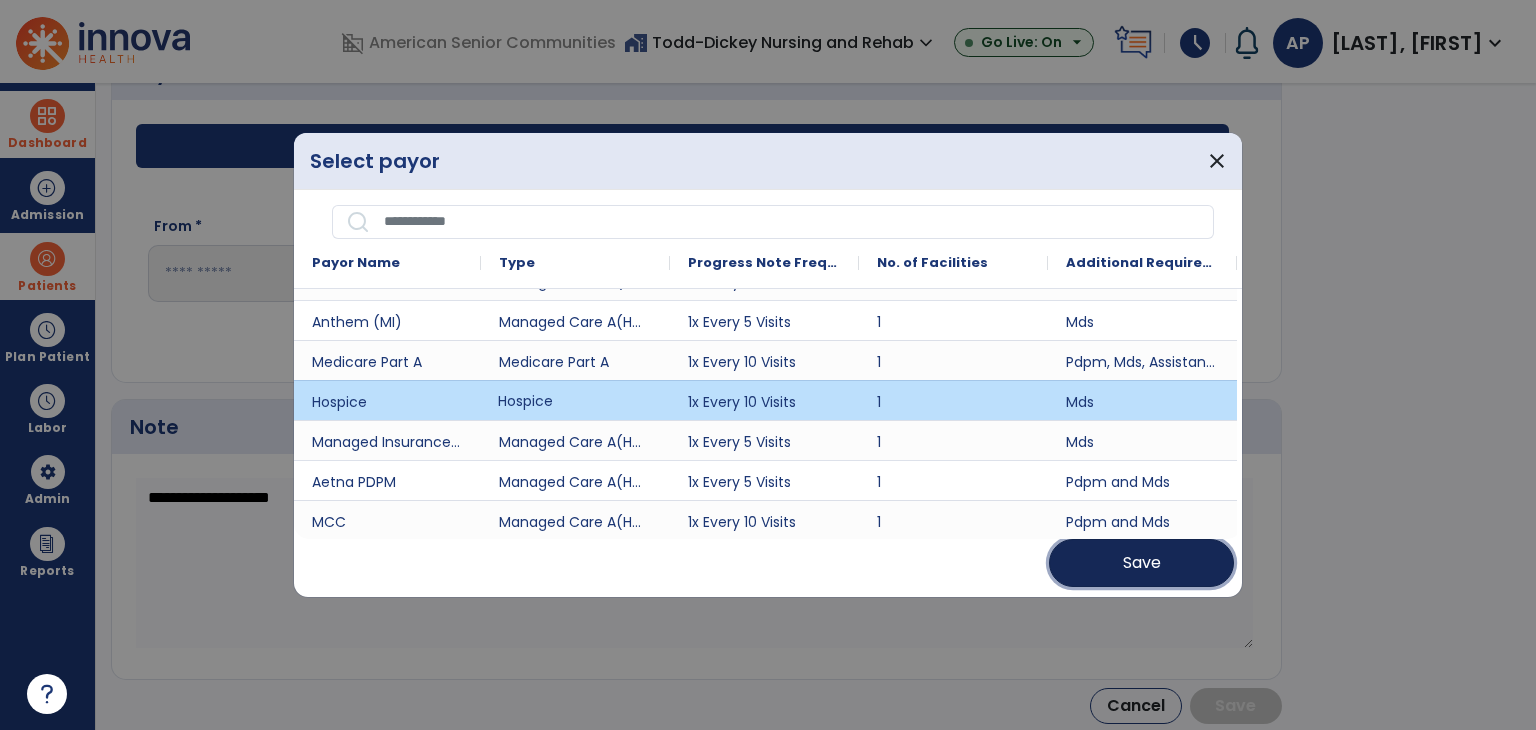 click on "Save" at bounding box center (1141, 563) 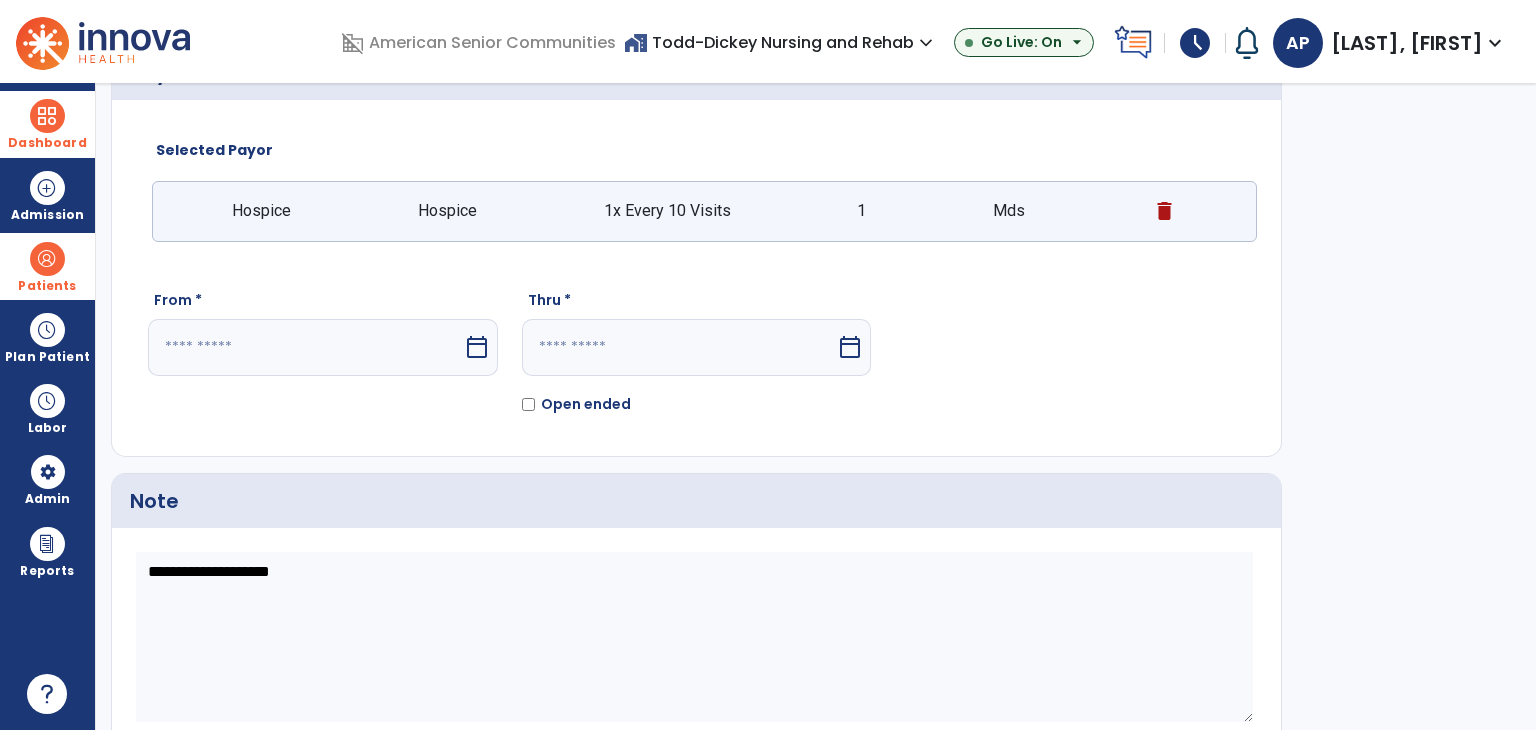 click at bounding box center (305, 347) 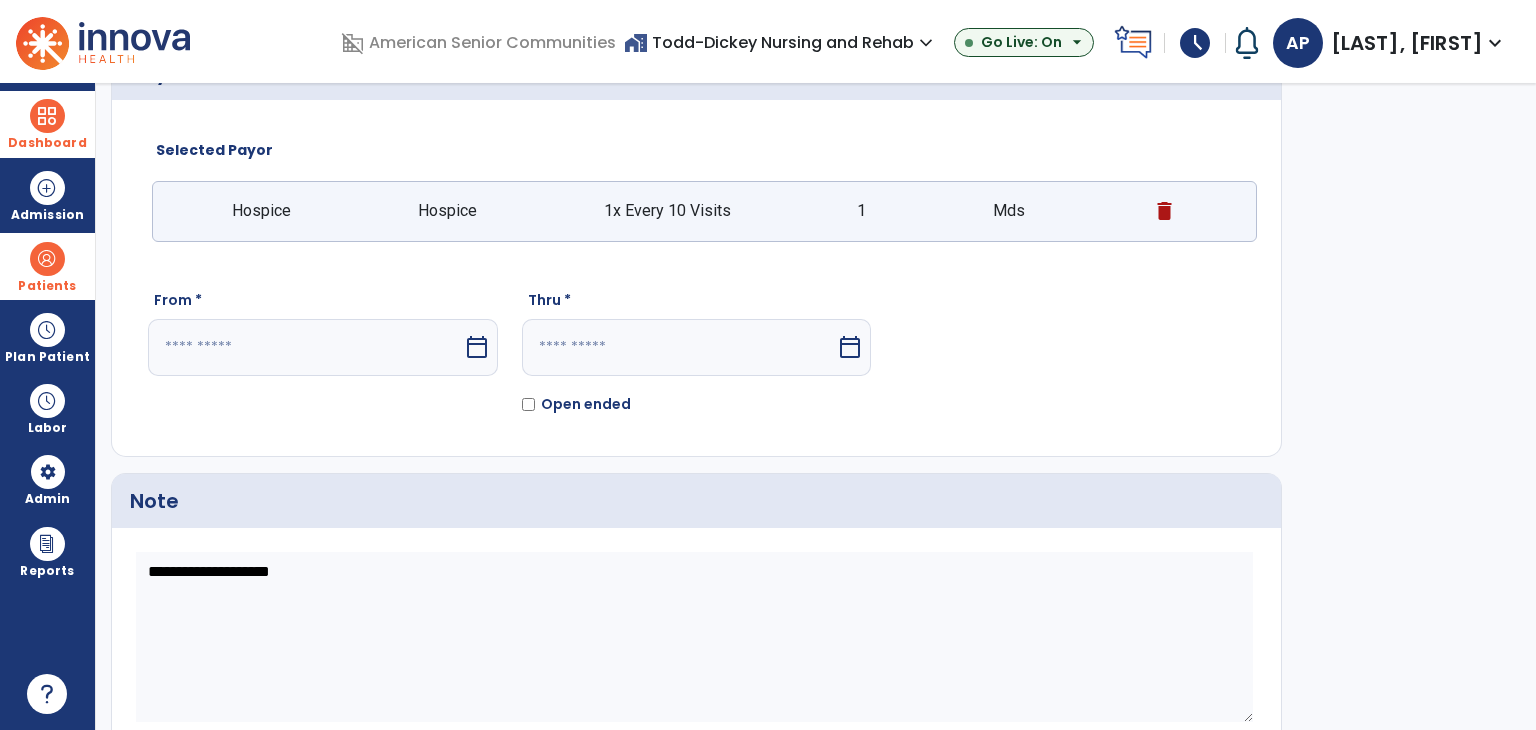 select on "*" 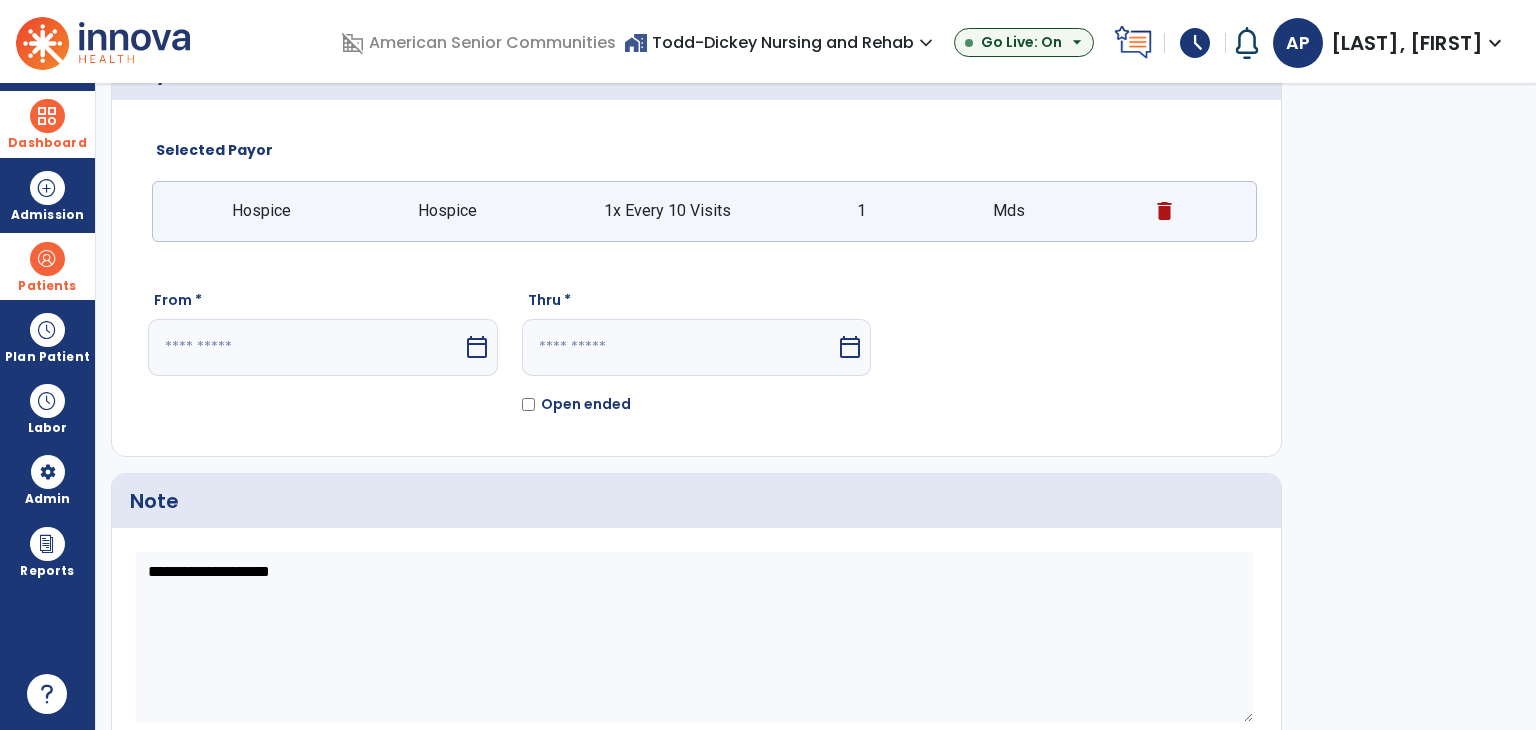 select on "****" 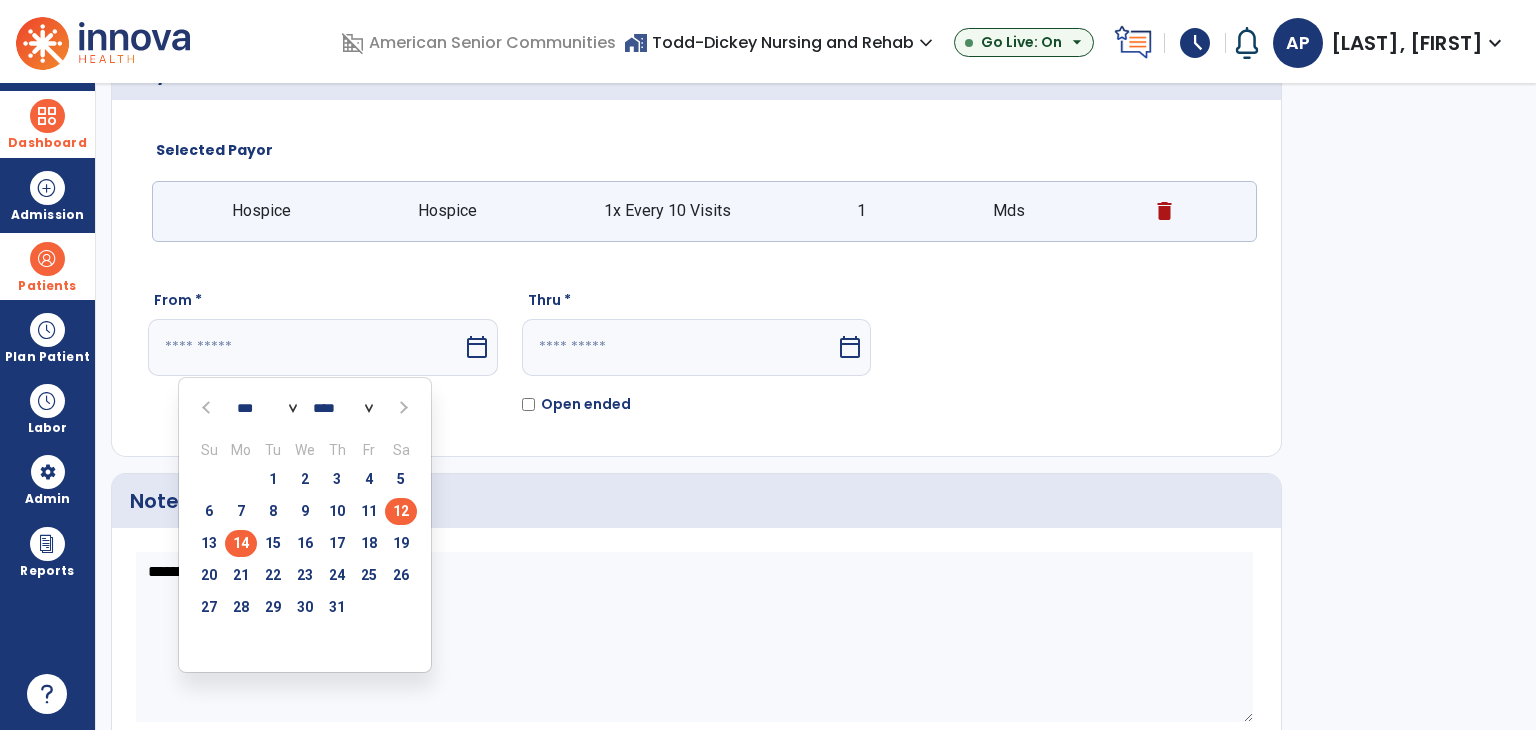 click on "12" at bounding box center [401, 511] 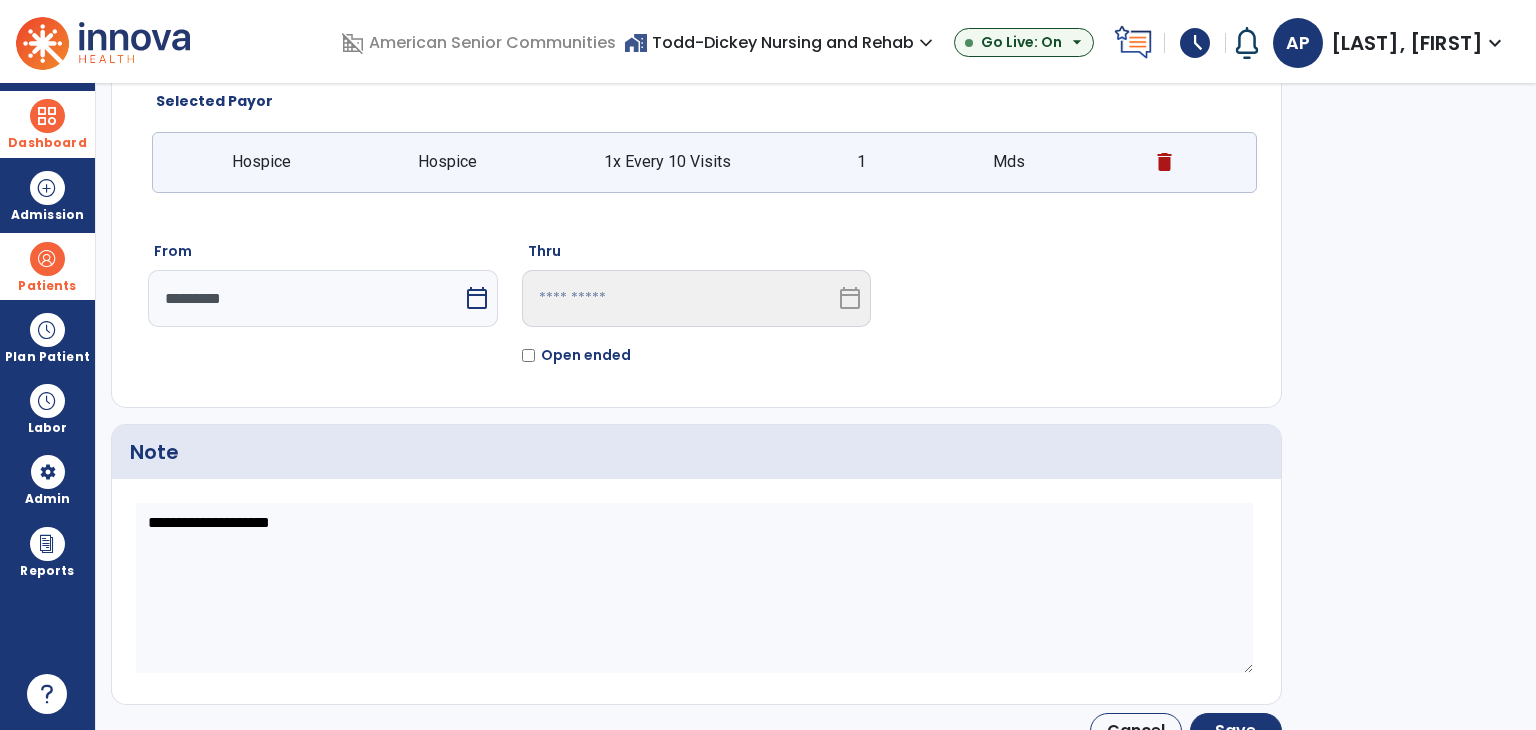 scroll, scrollTop: 177, scrollLeft: 0, axis: vertical 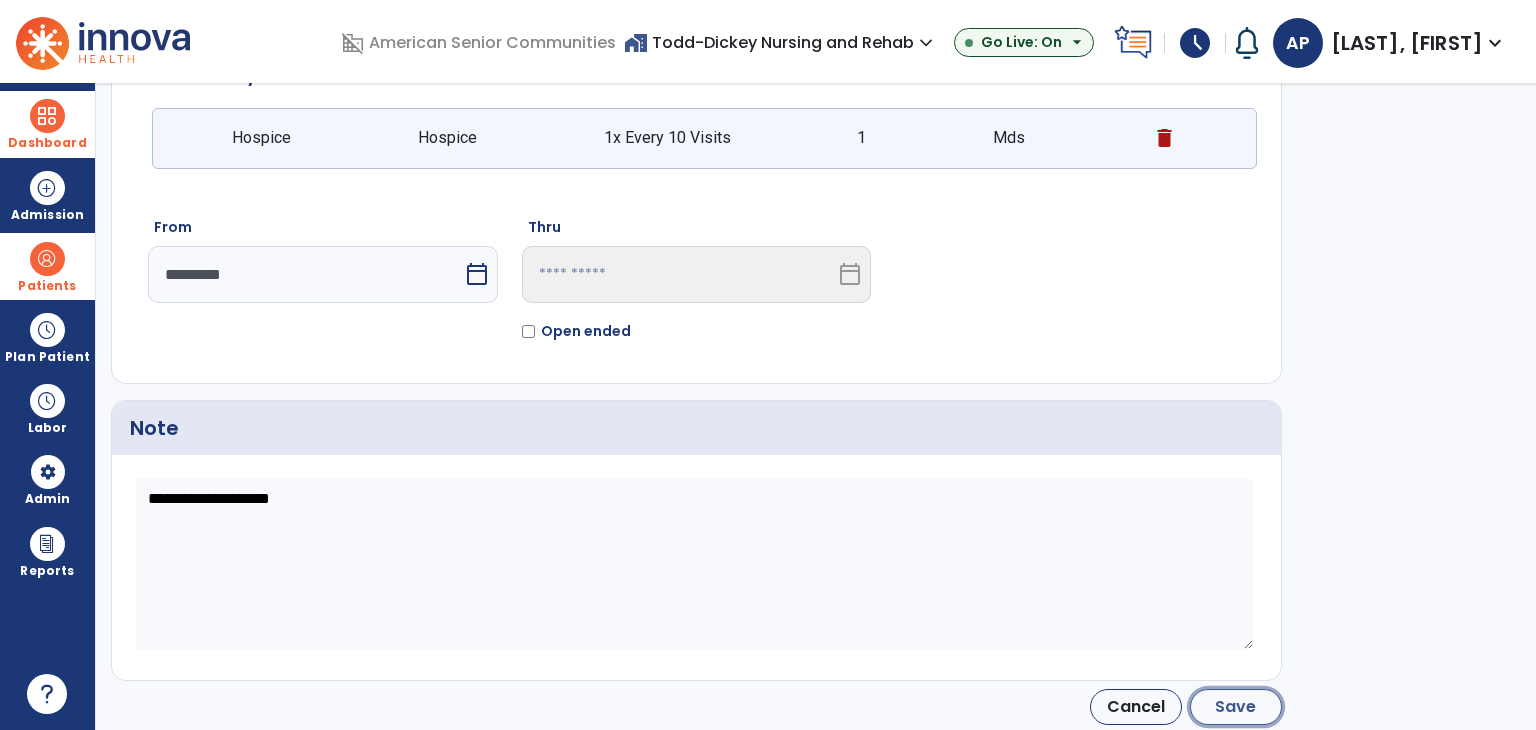 click on "Save" 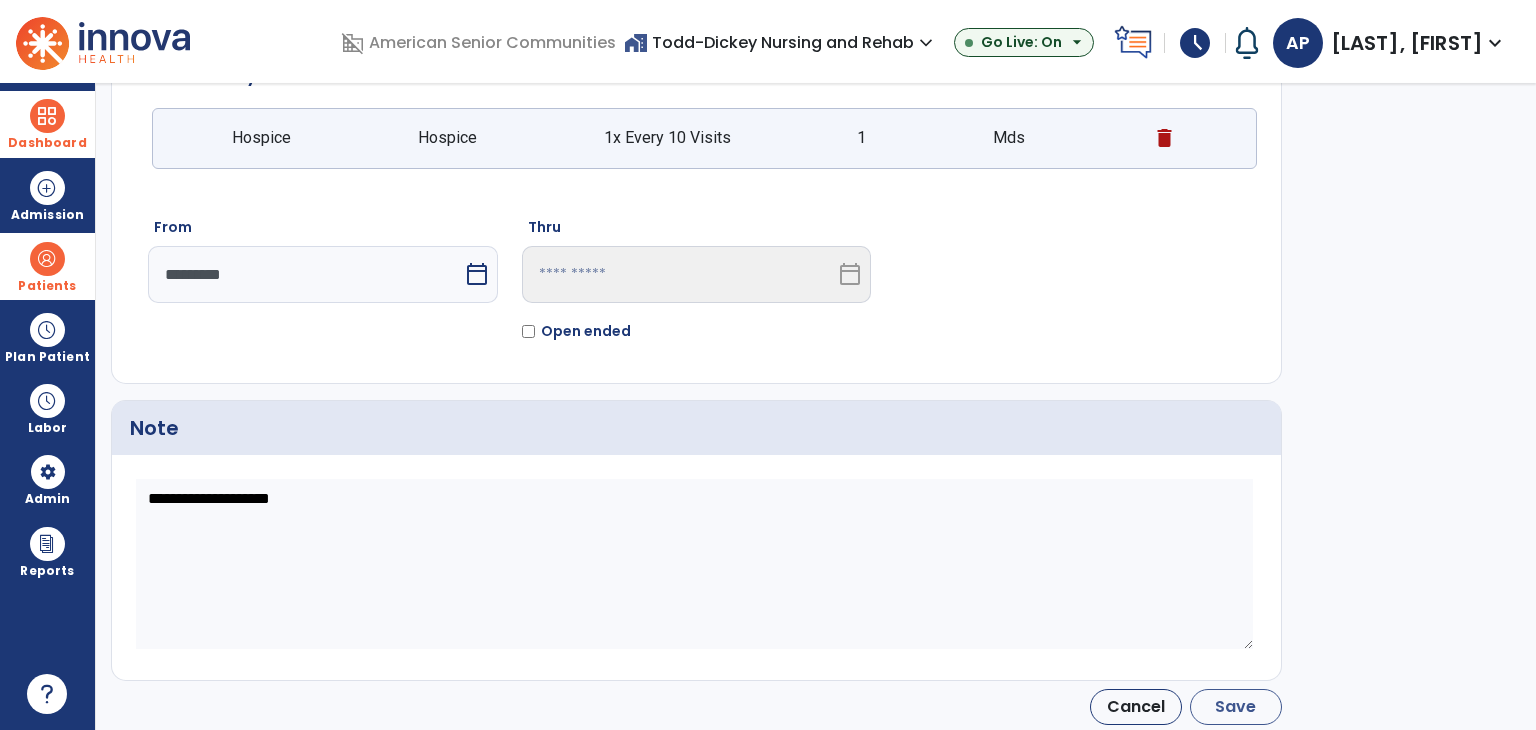 type on "*********" 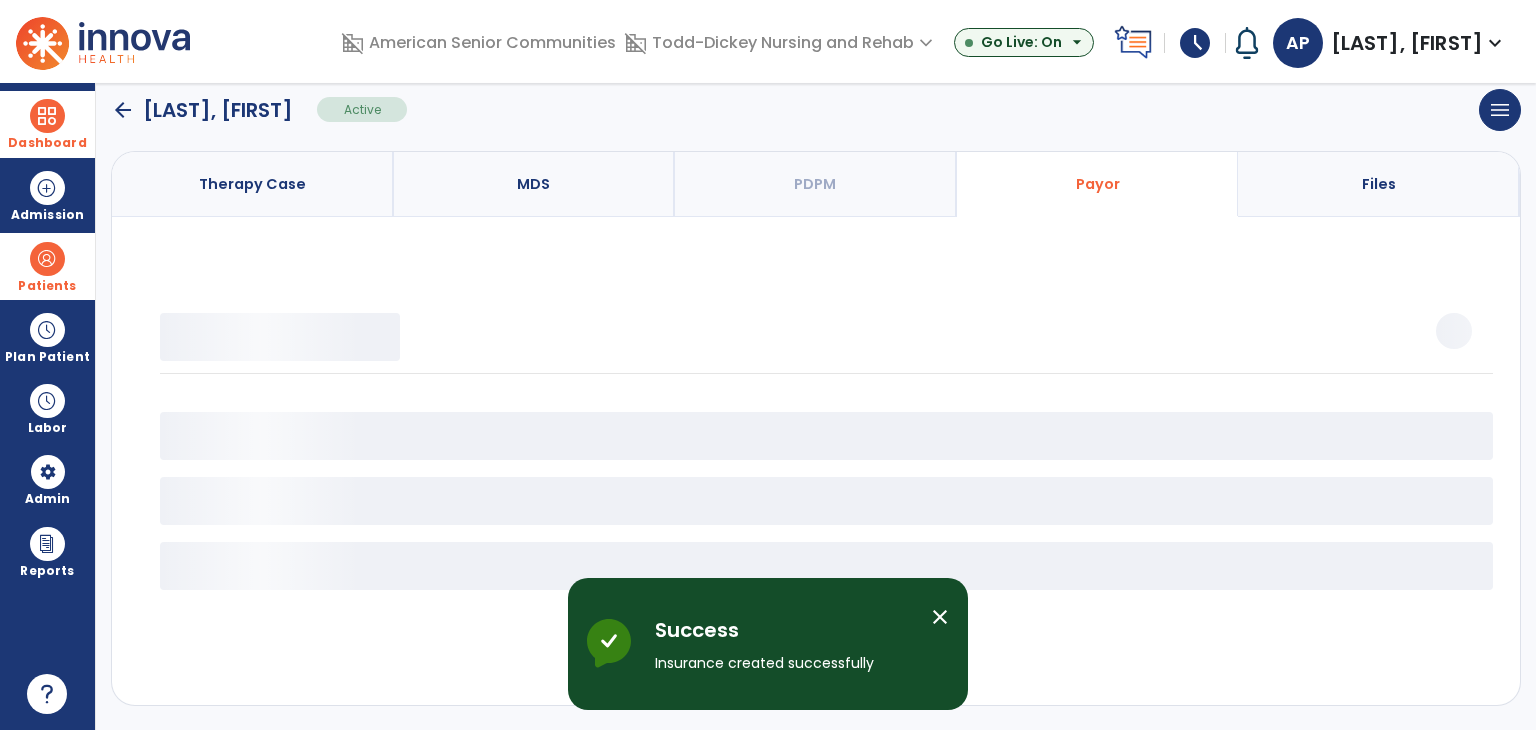 scroll, scrollTop: 143, scrollLeft: 0, axis: vertical 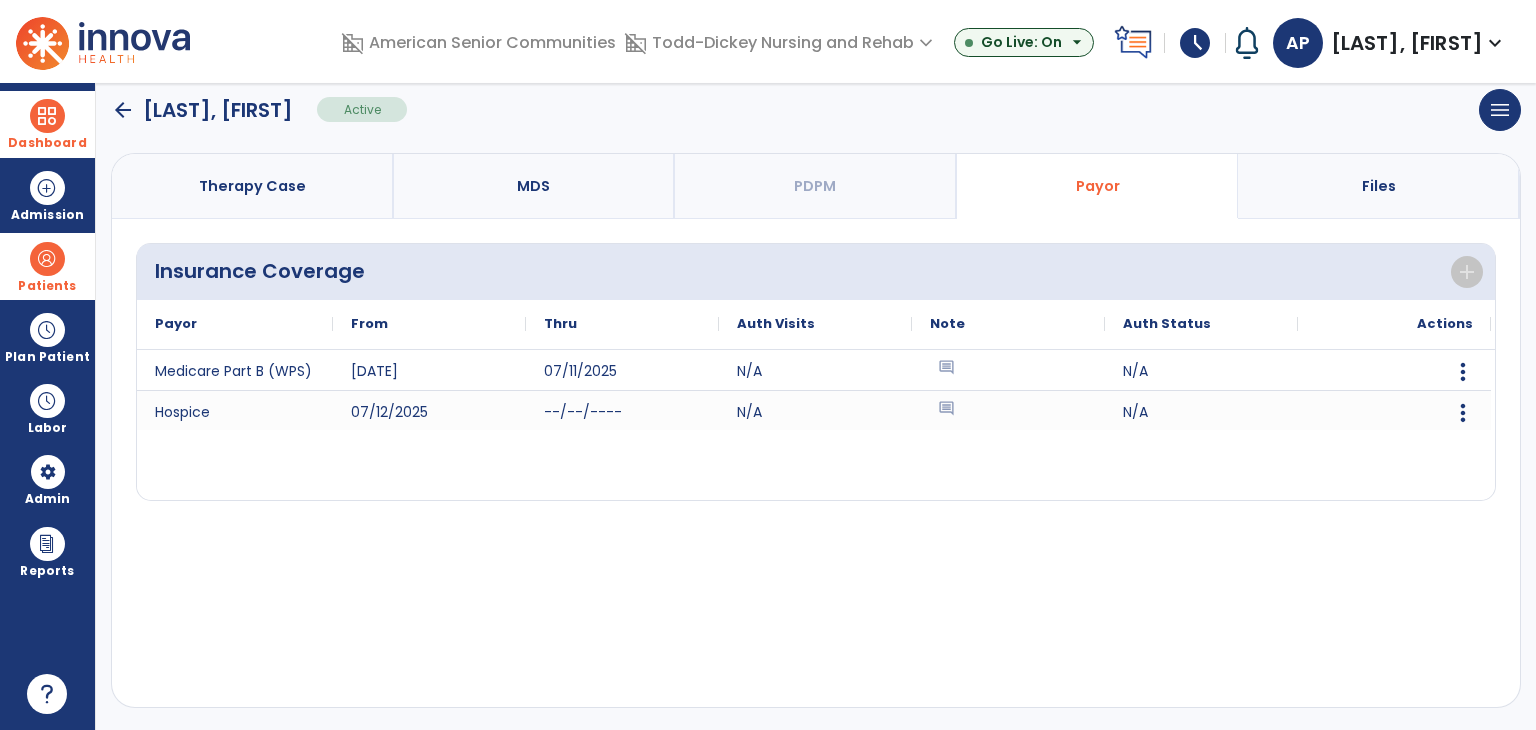 click at bounding box center [47, 116] 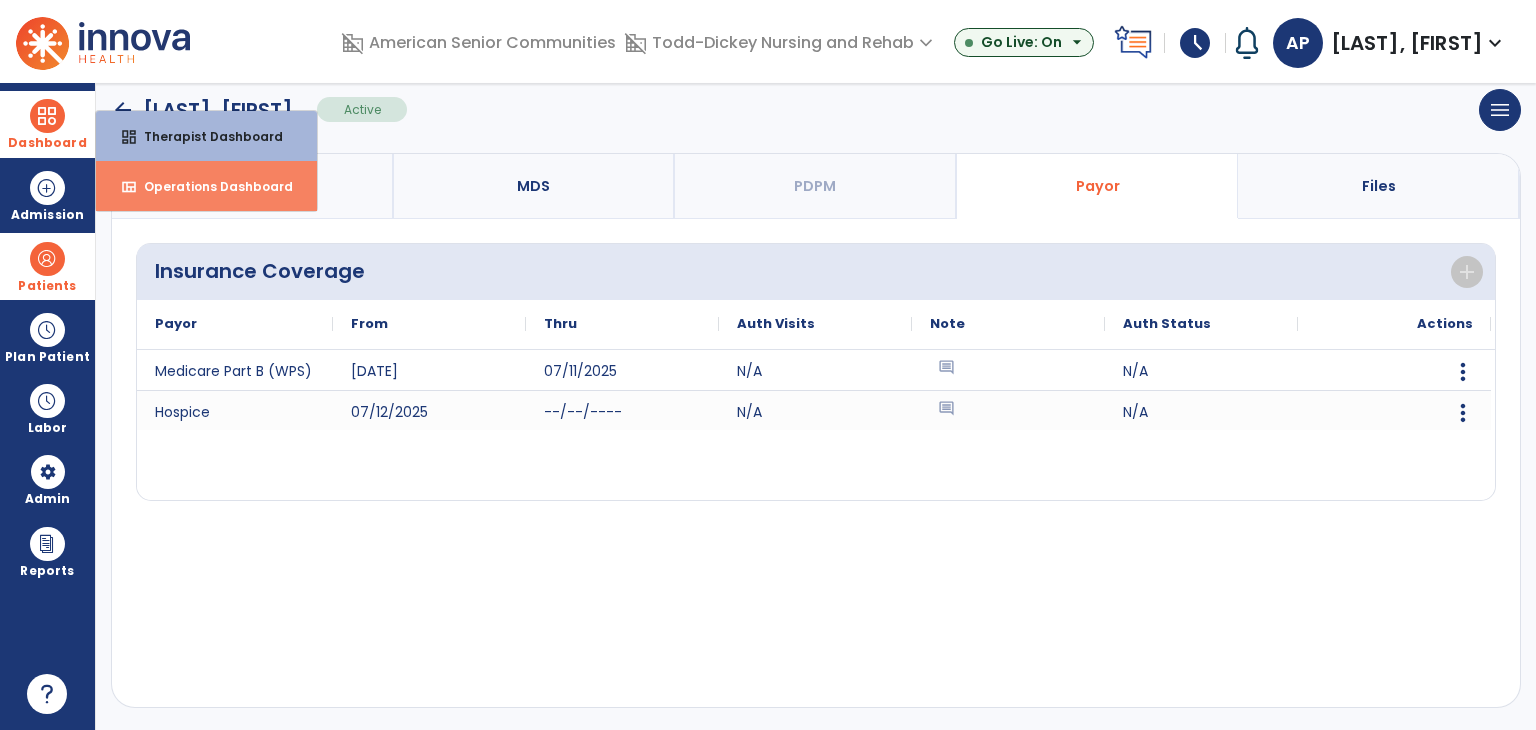 drag, startPoint x: 104, startPoint y: 165, endPoint x: 122, endPoint y: 172, distance: 19.313208 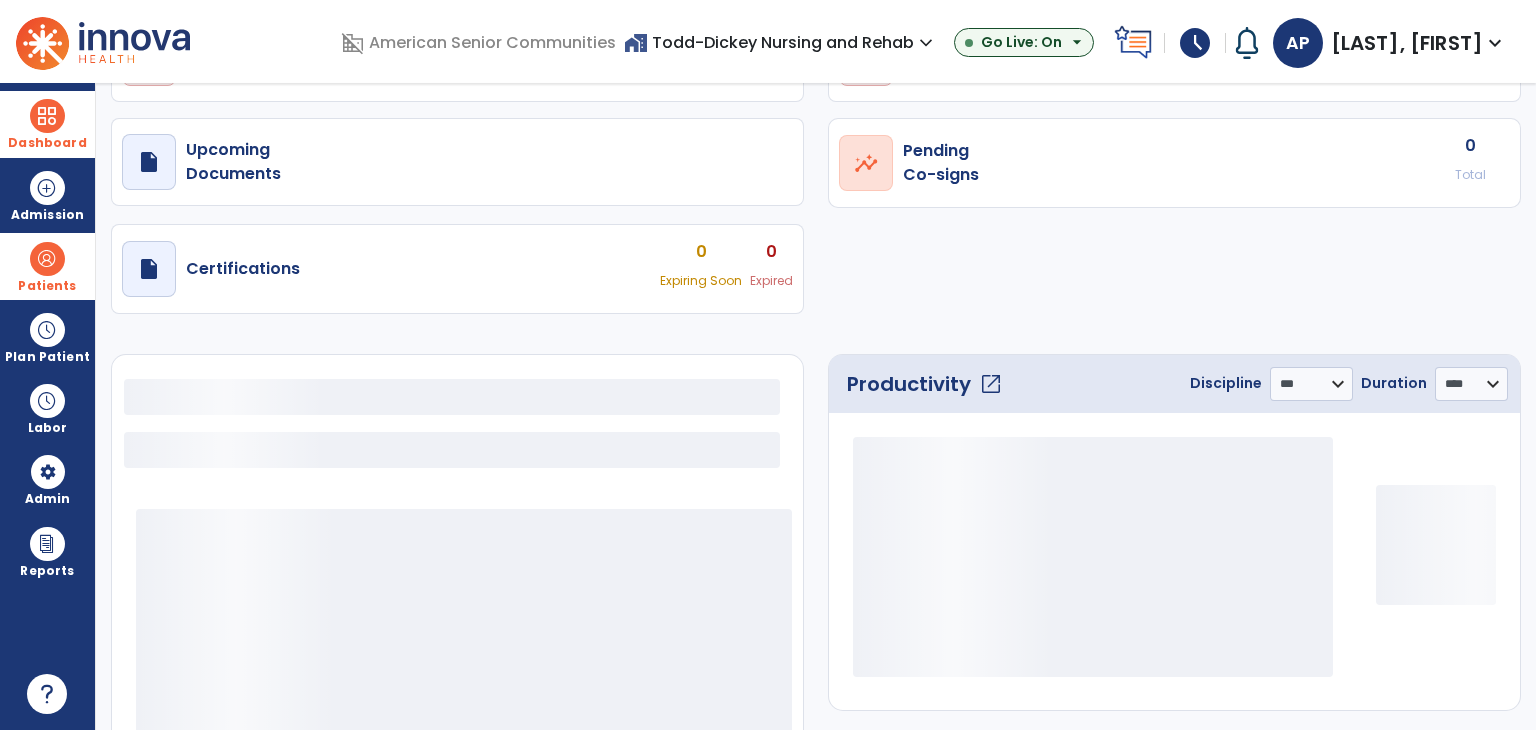 select on "***" 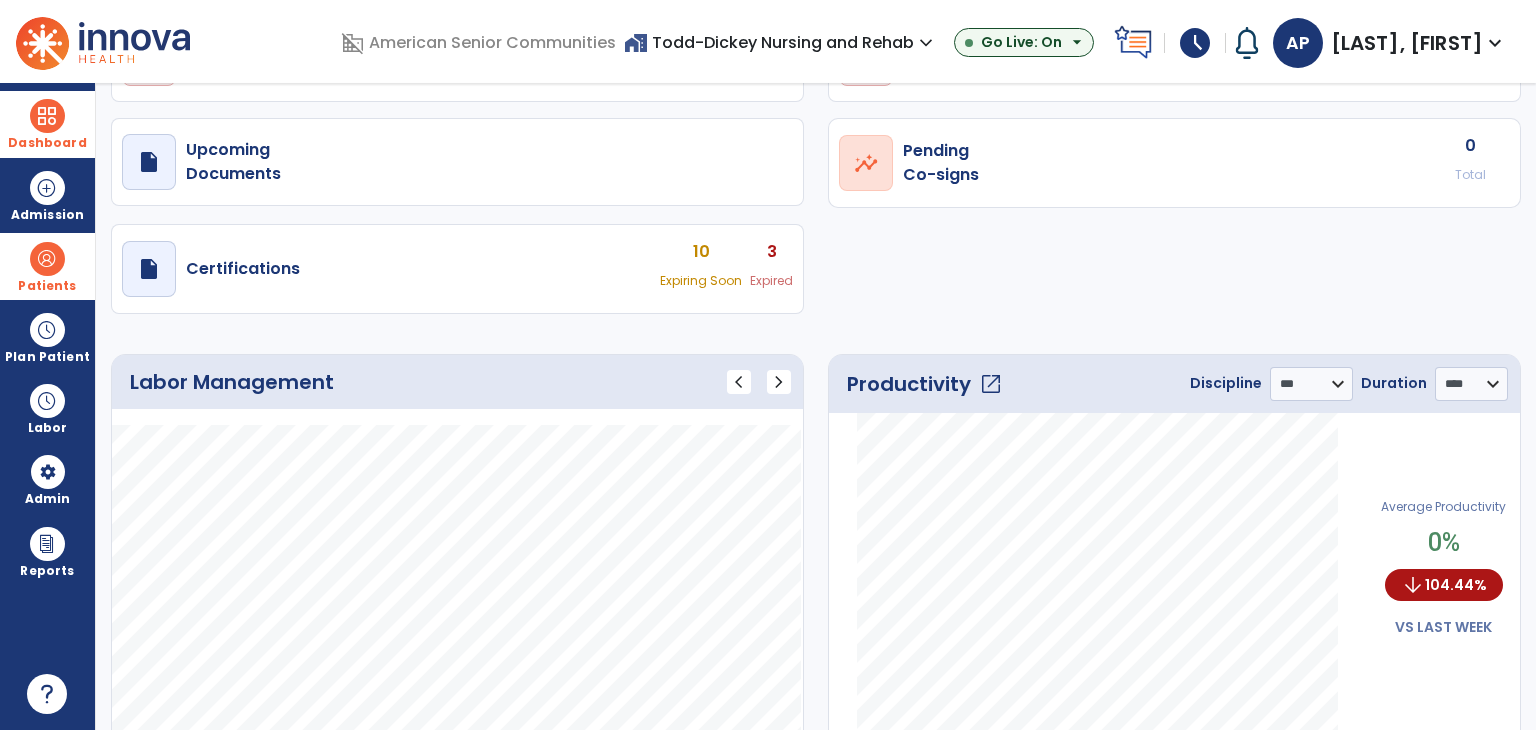drag, startPoint x: 753, startPoint y: 37, endPoint x: 756, endPoint y: 85, distance: 48.09366 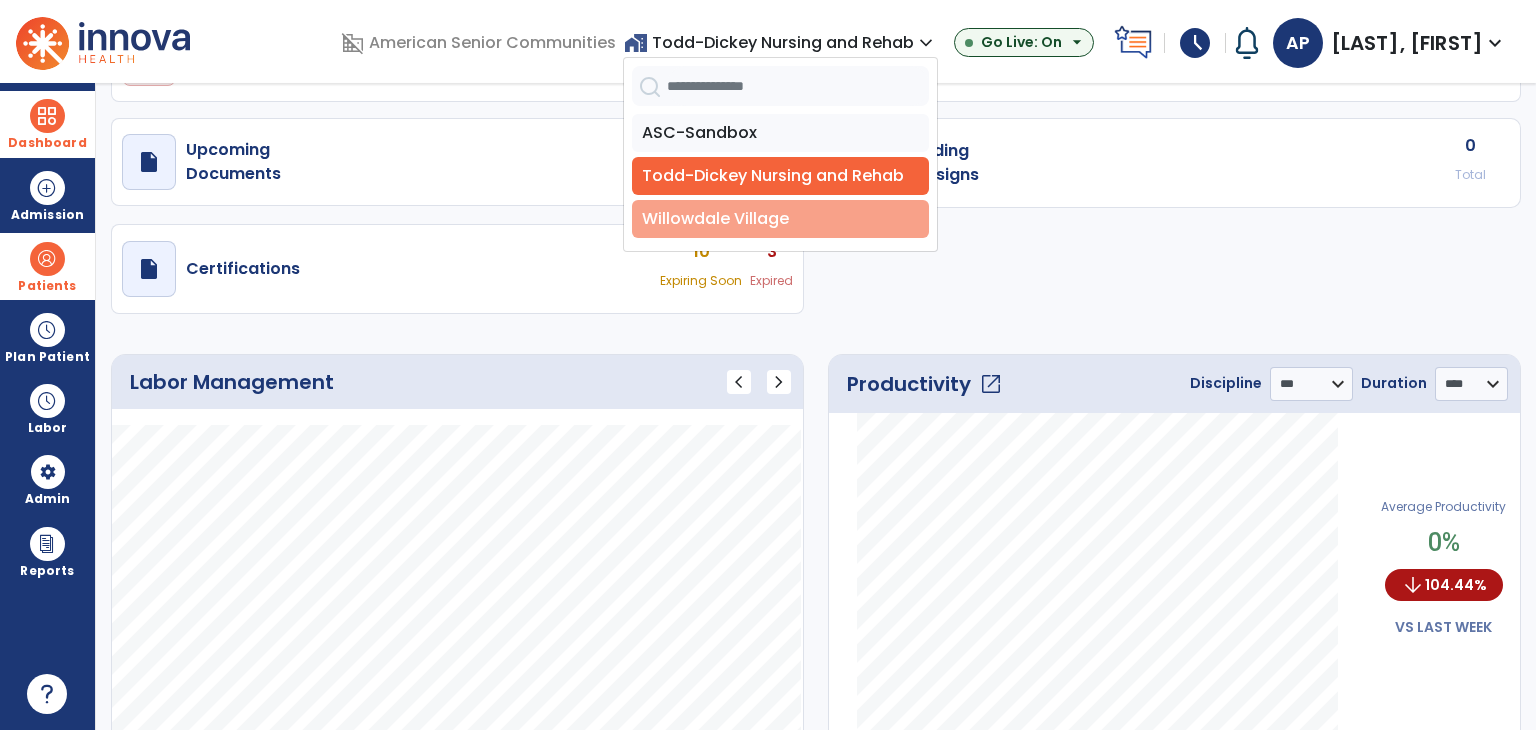 click on "Willowdale Village" at bounding box center (780, 219) 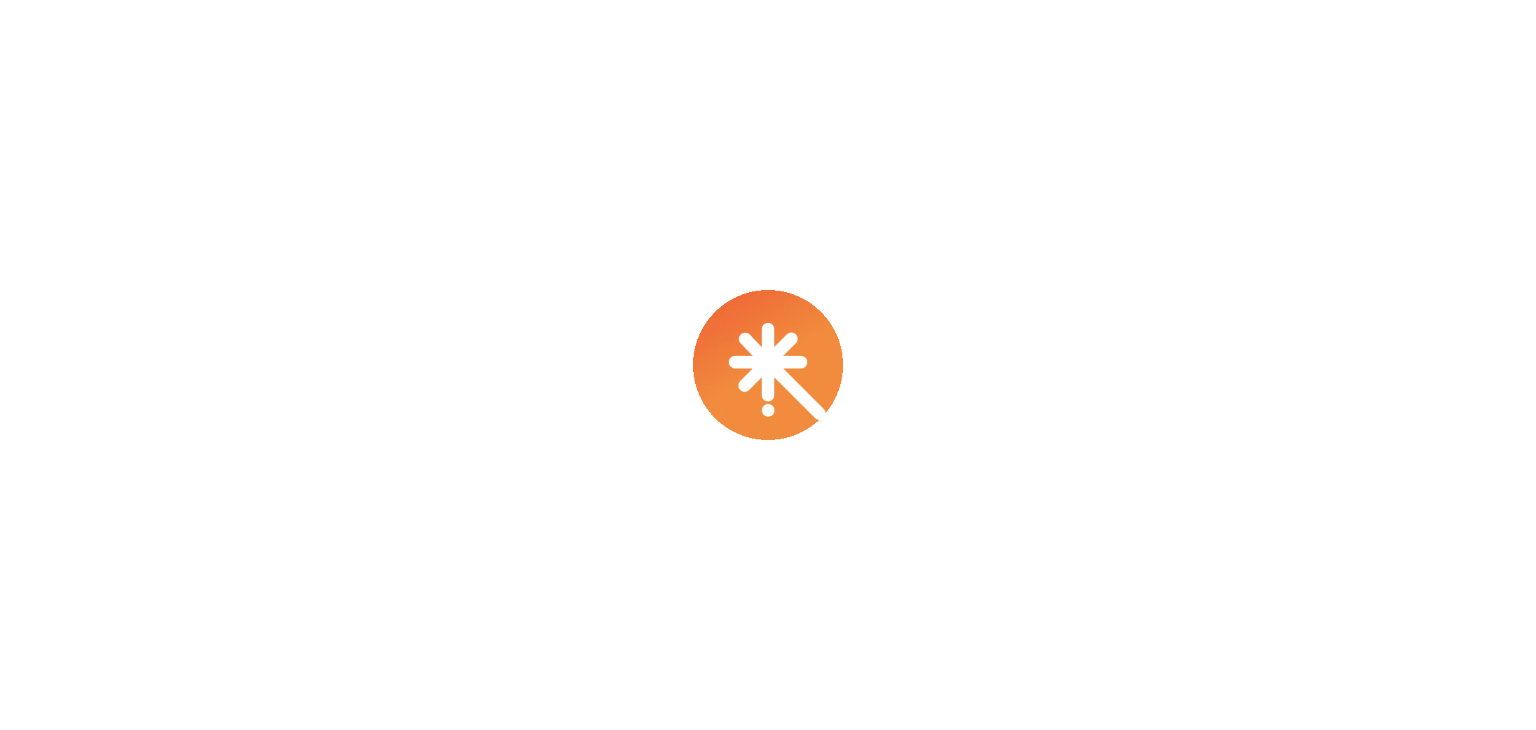 scroll, scrollTop: 0, scrollLeft: 0, axis: both 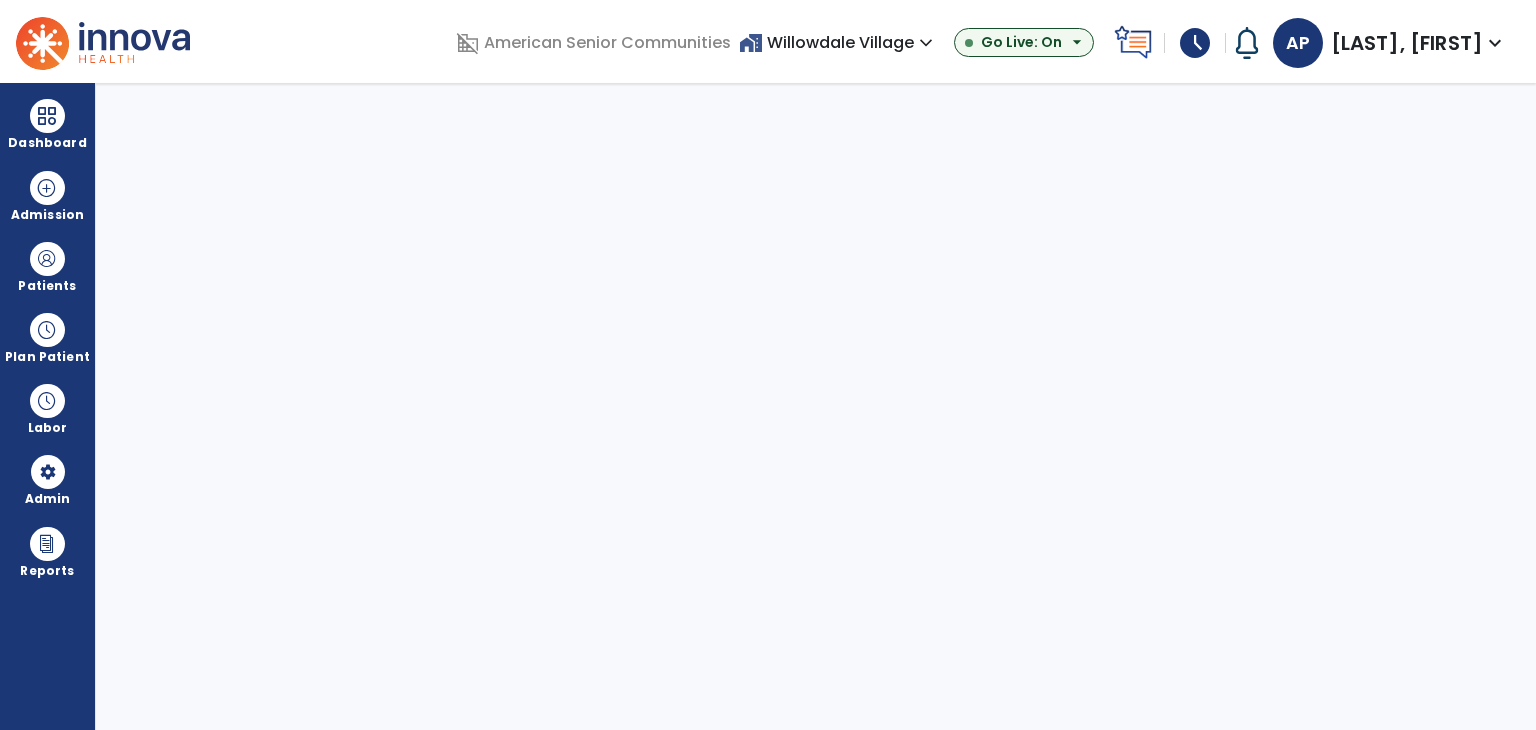 select on "***" 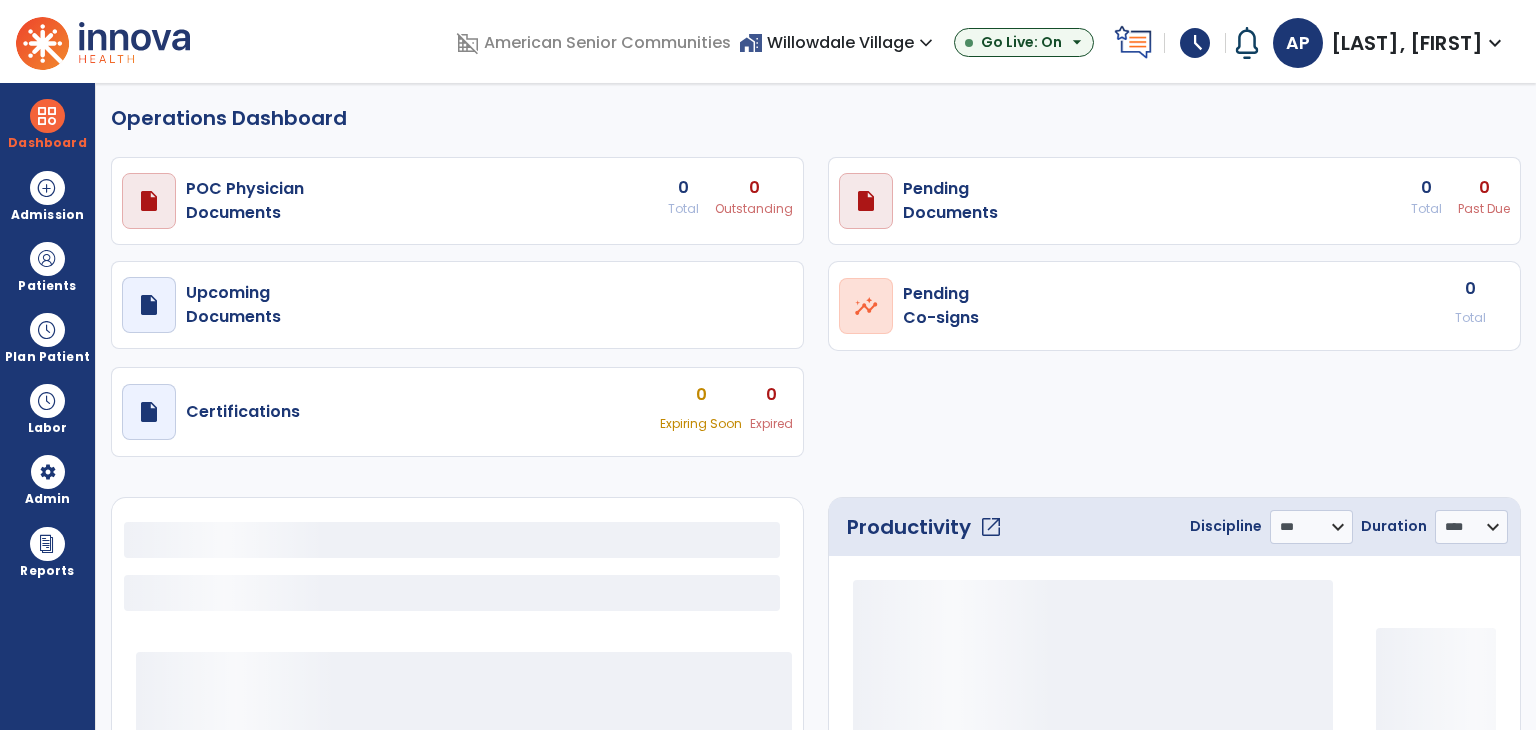 select on "***" 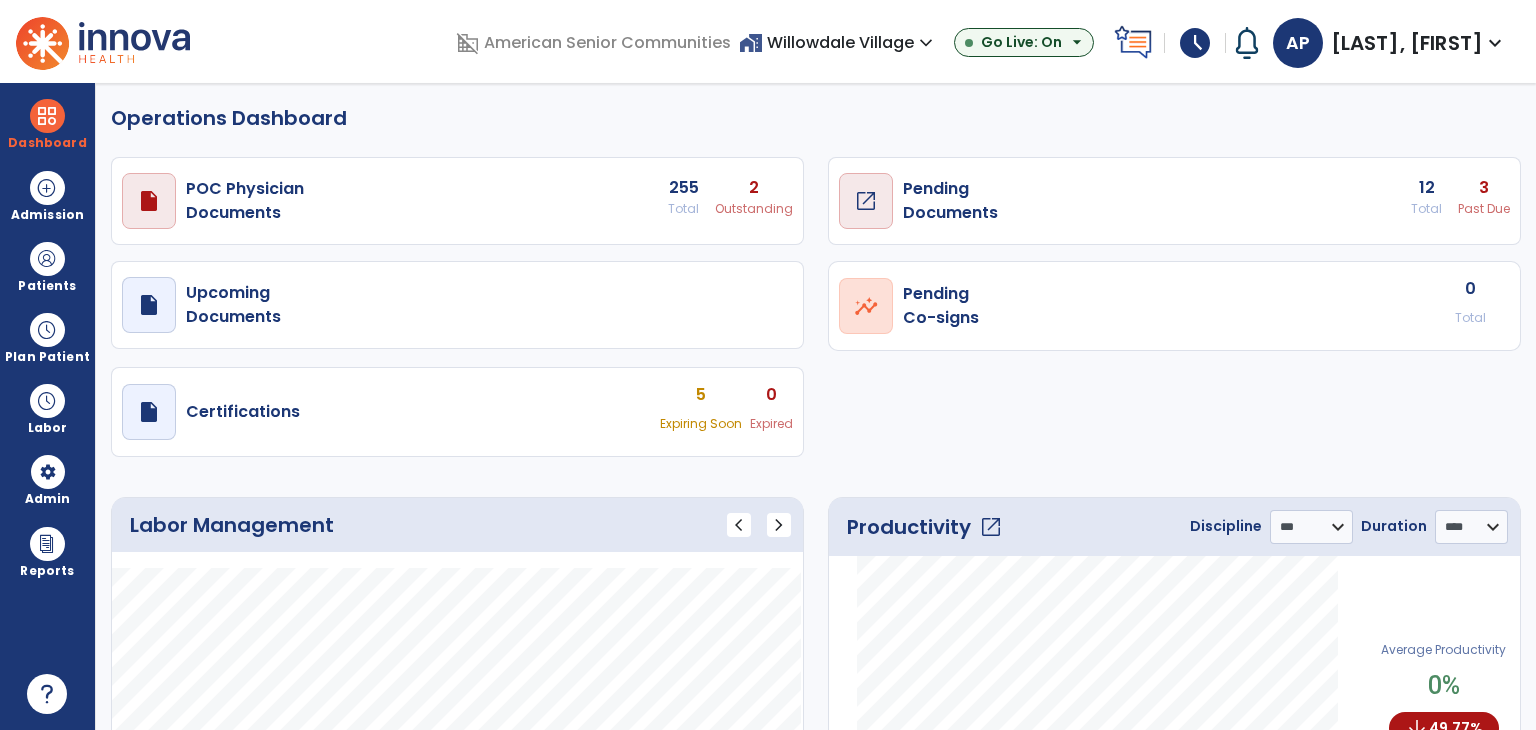 click on "Pending   Documents" at bounding box center [245, 201] 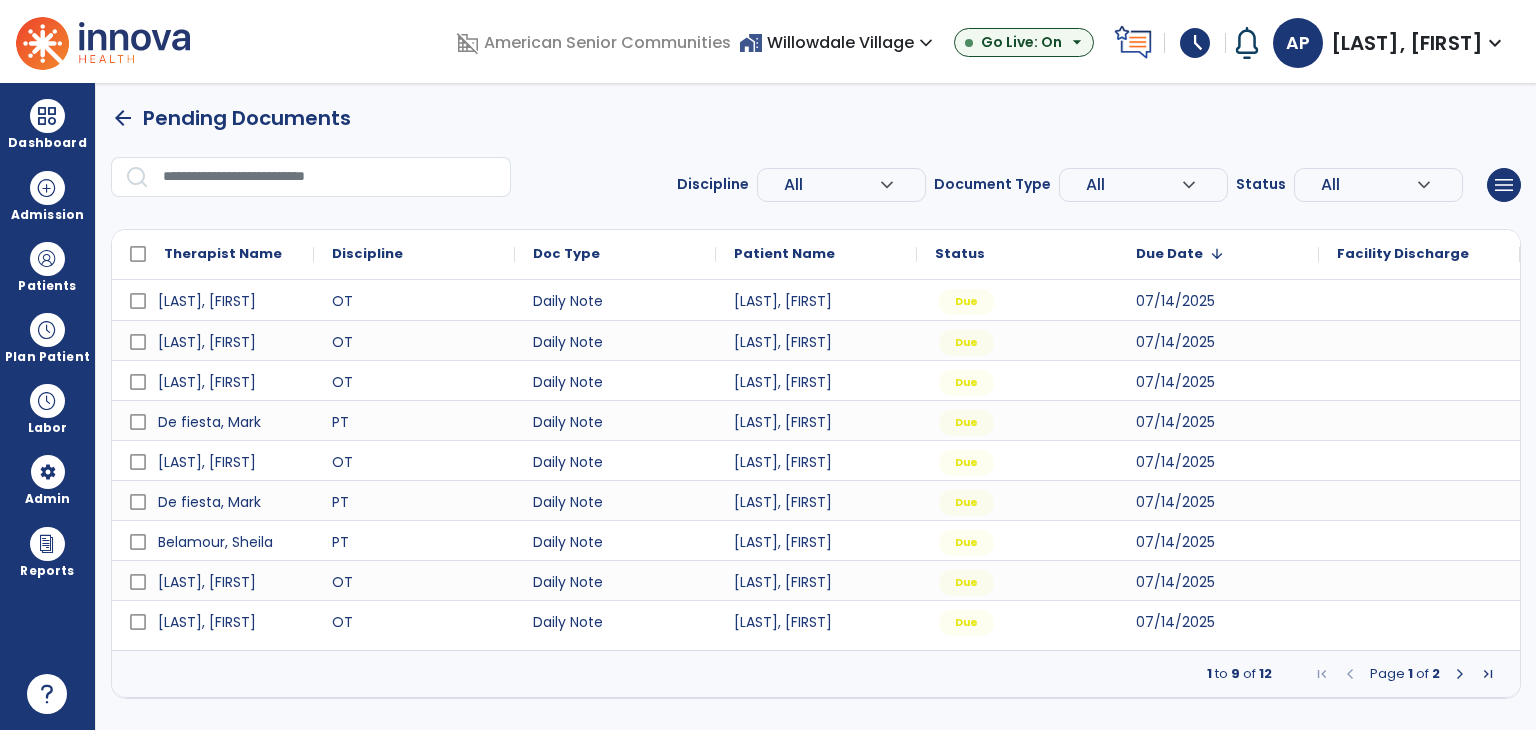click at bounding box center [1460, 674] 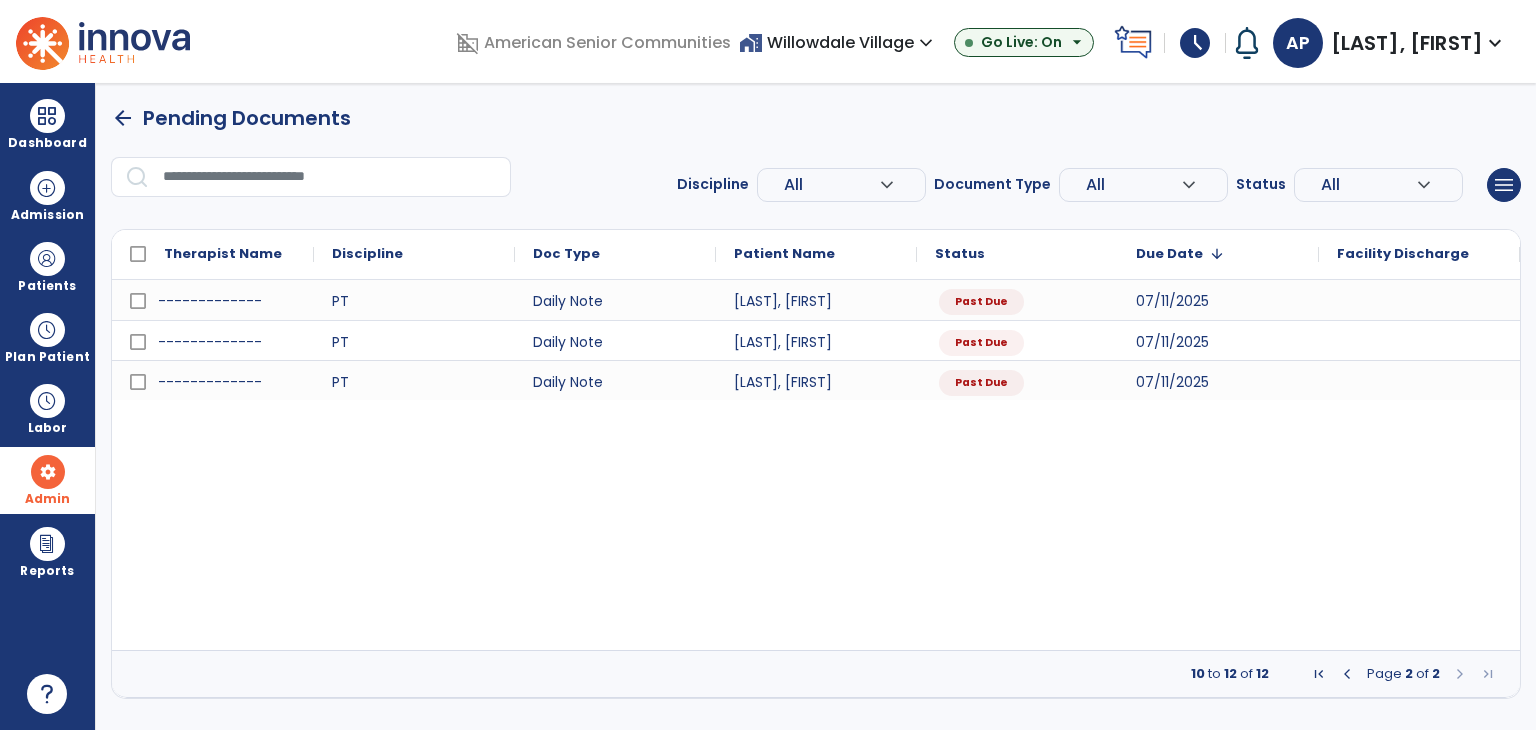 click on "Admin" at bounding box center [47, 266] 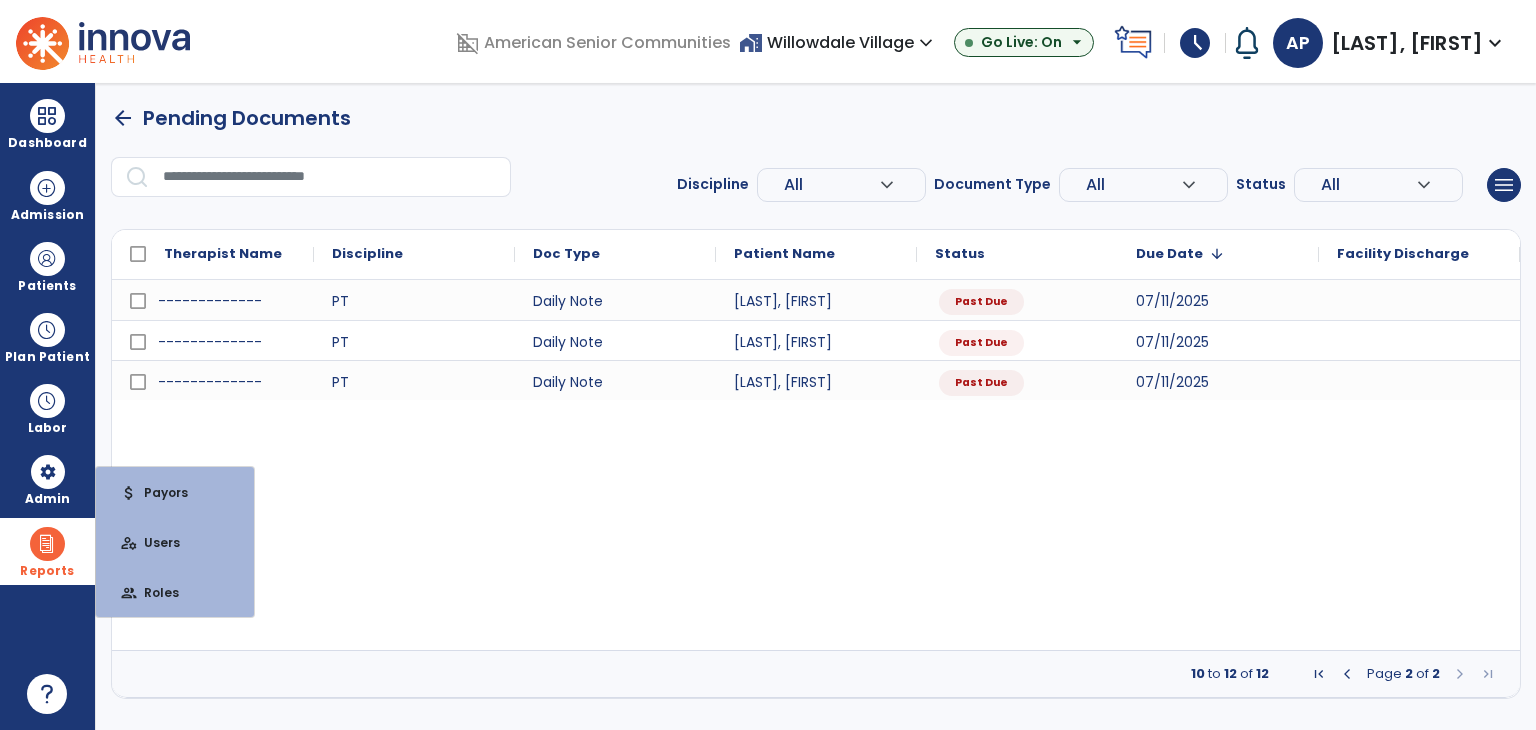 click on "Reports" at bounding box center [47, 551] 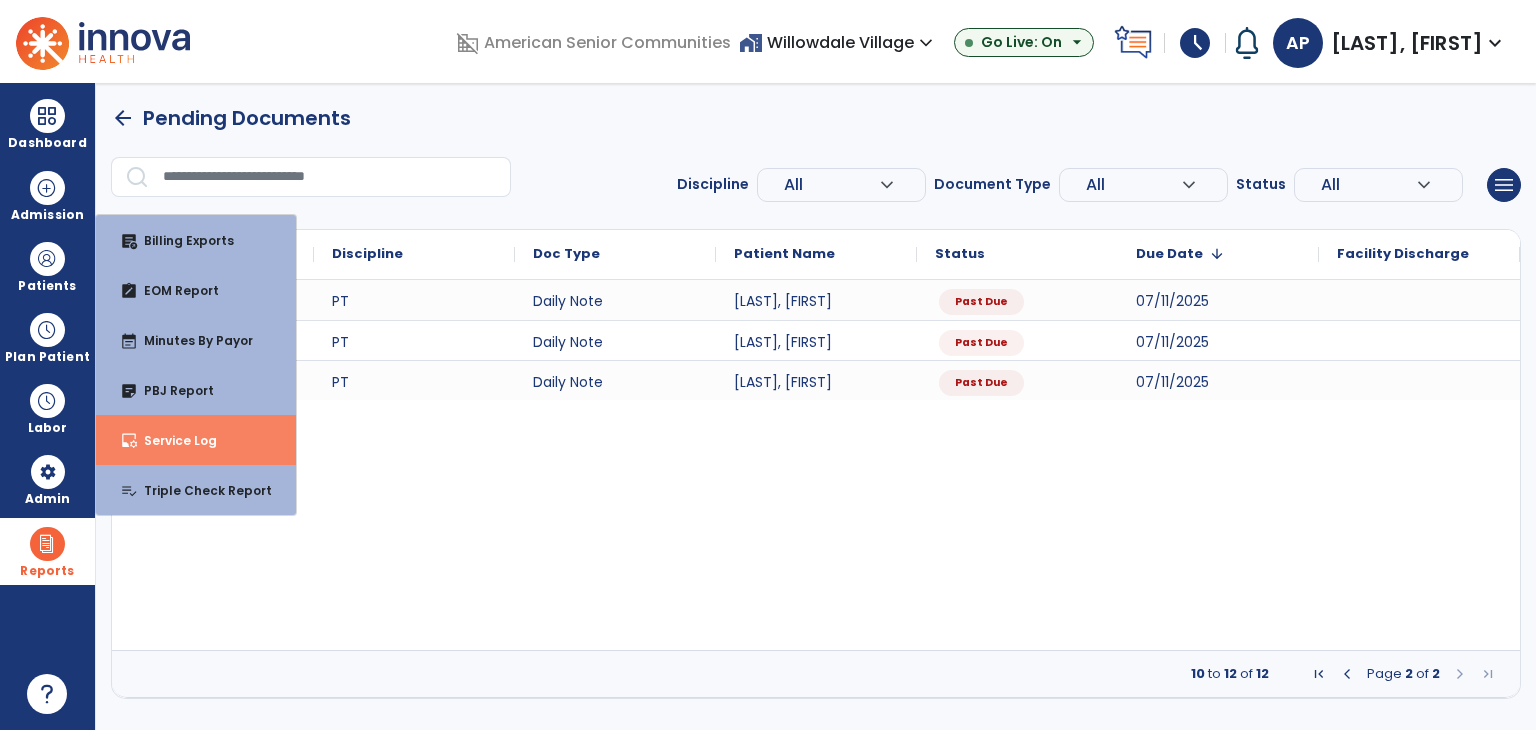 click on "inbox_customize  Service Log" at bounding box center (196, 440) 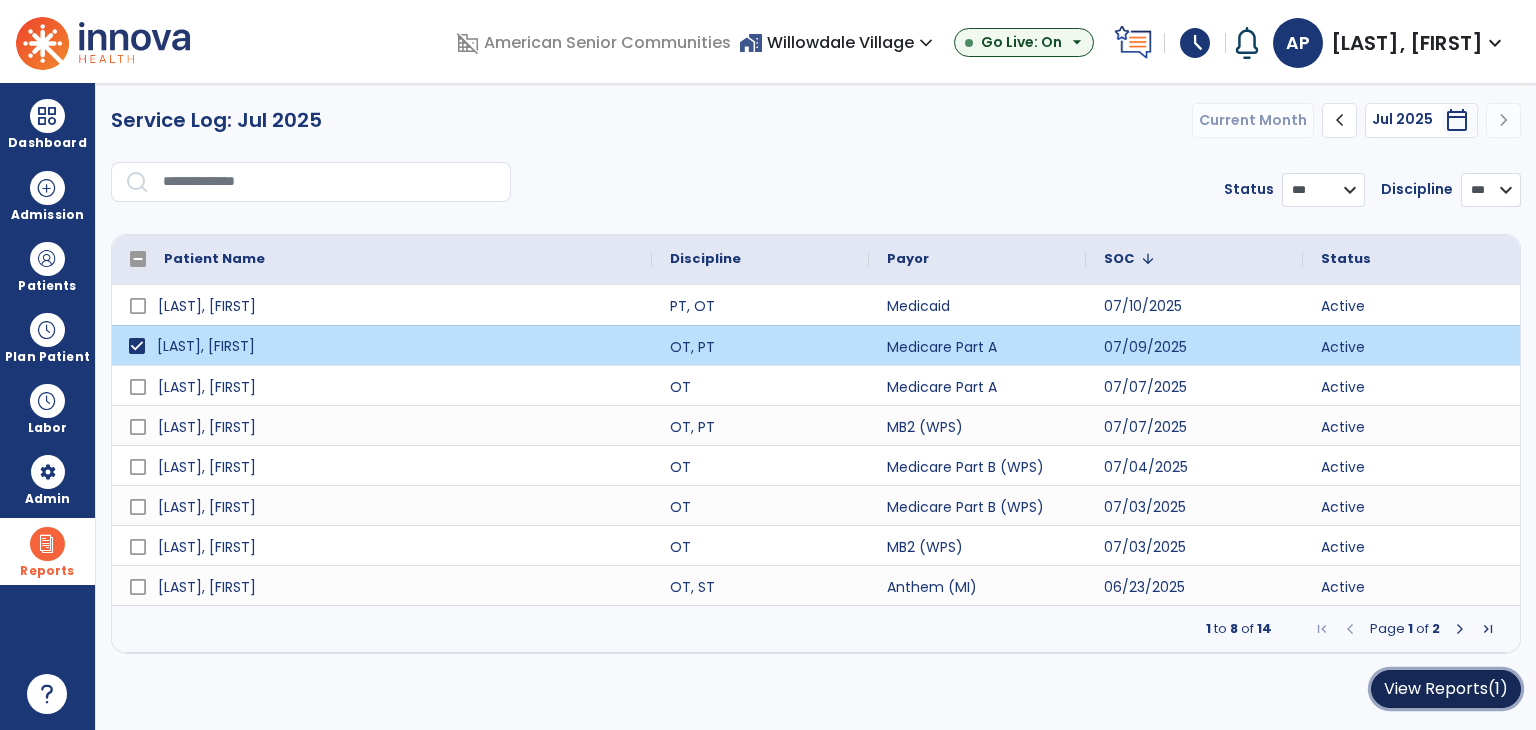 click on "View Reports  (1)" 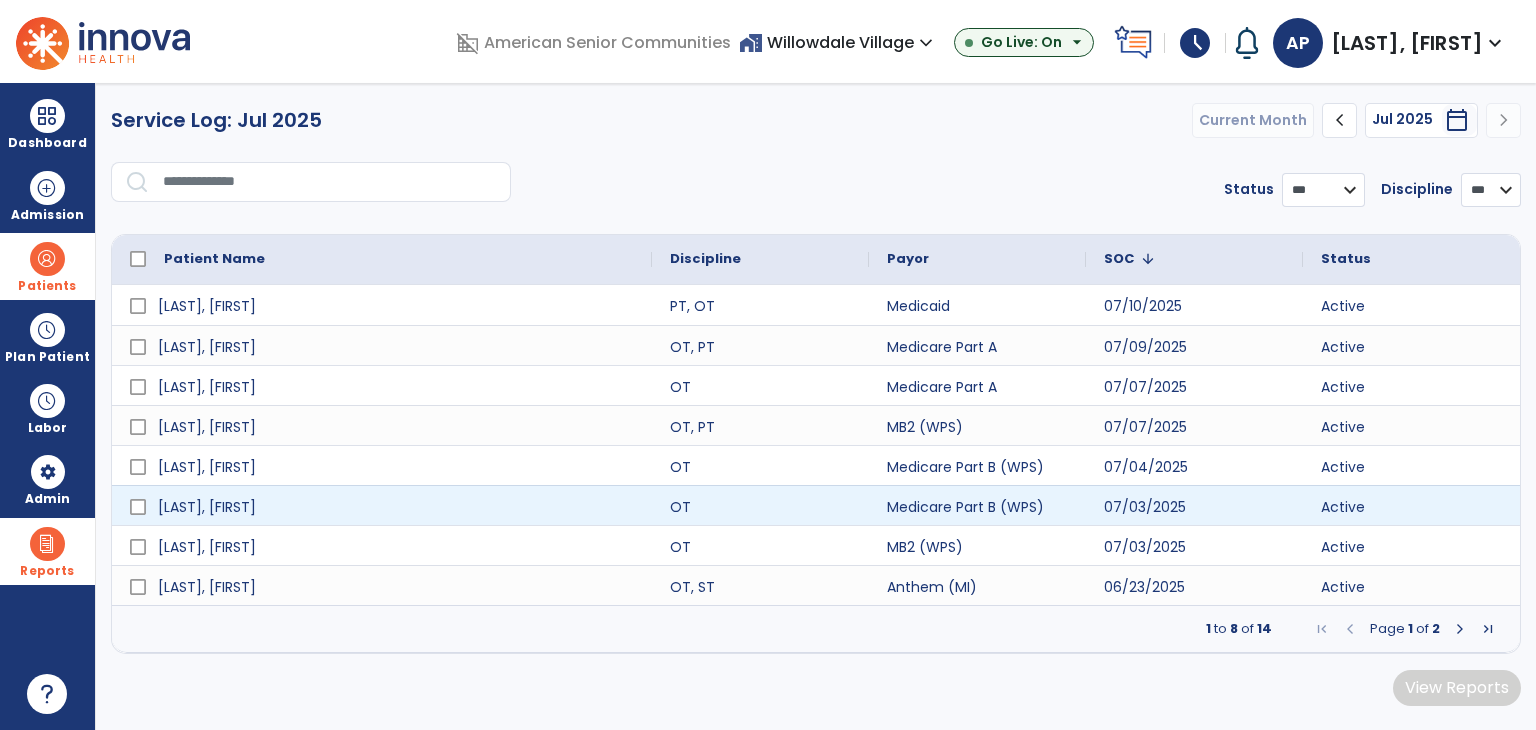 click at bounding box center [47, 259] 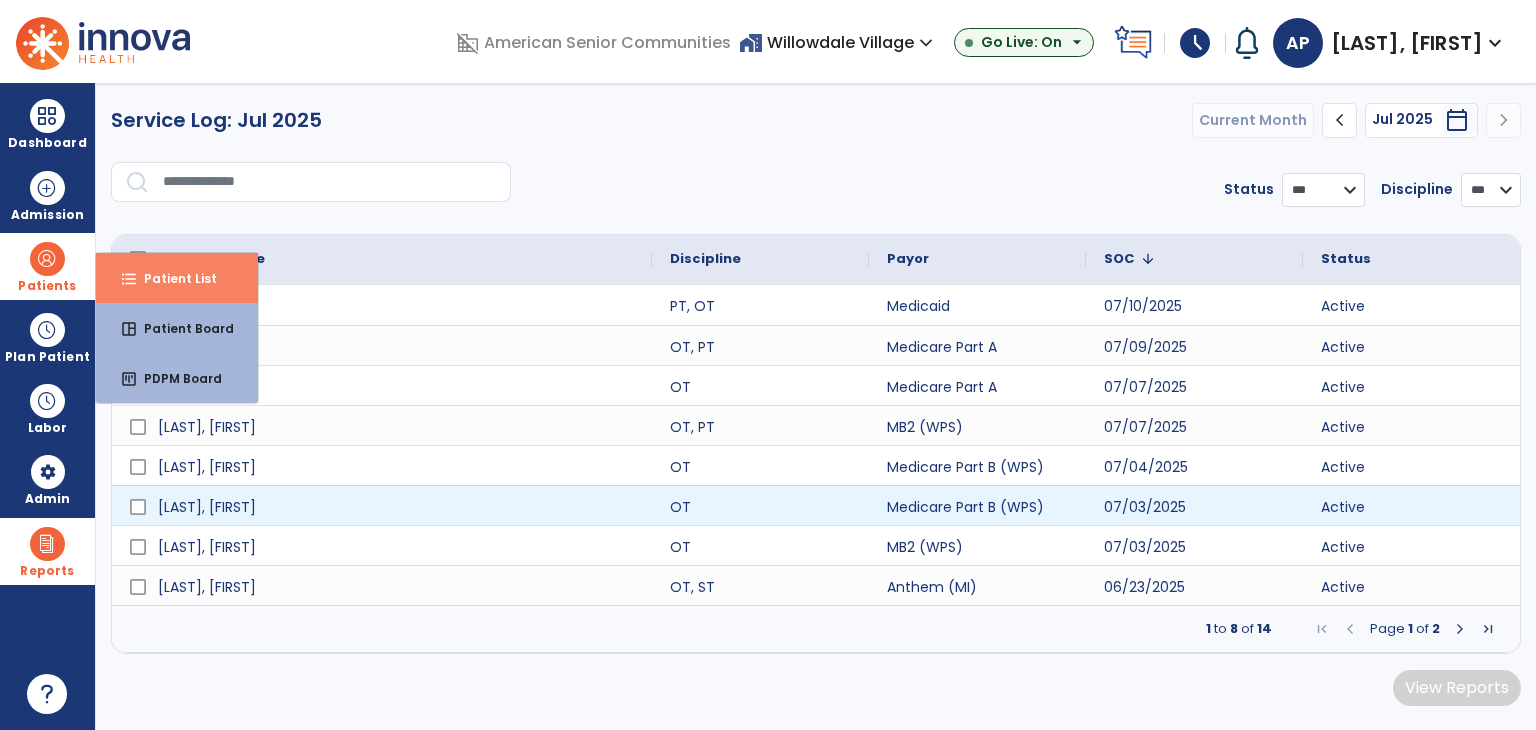 click on "format_list_bulleted  Patient List" at bounding box center (177, 278) 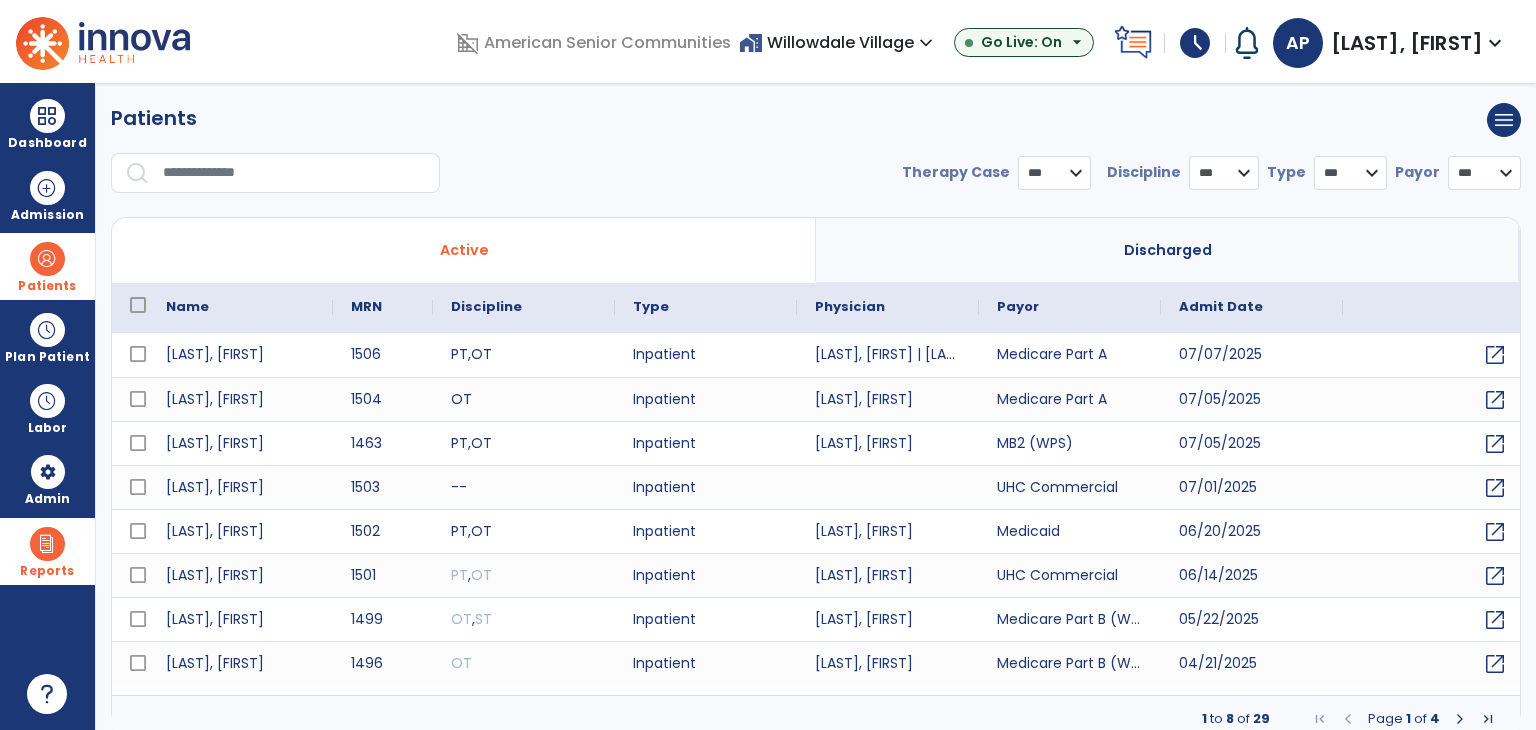 select on "***" 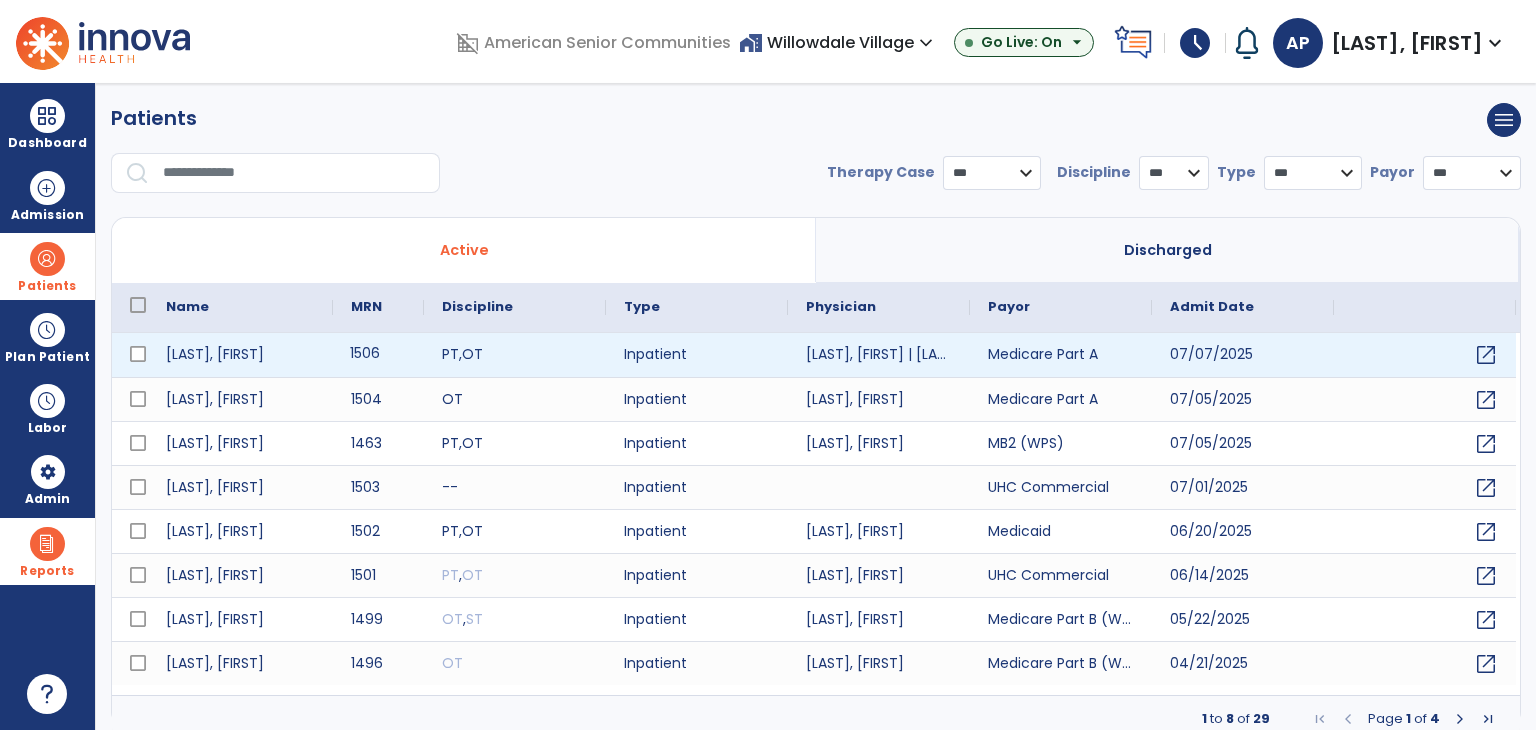click on "1506" at bounding box center [378, 355] 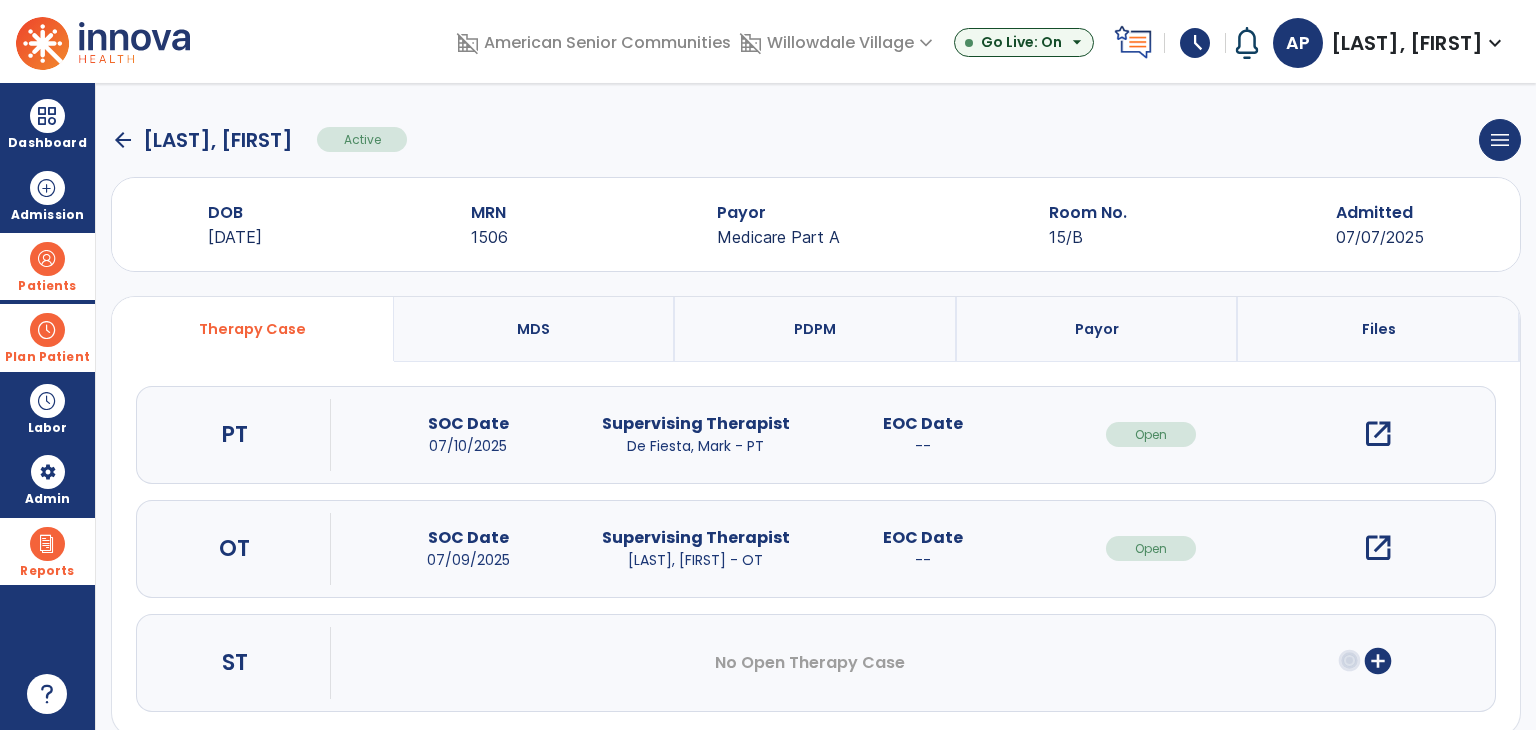 click at bounding box center (47, 330) 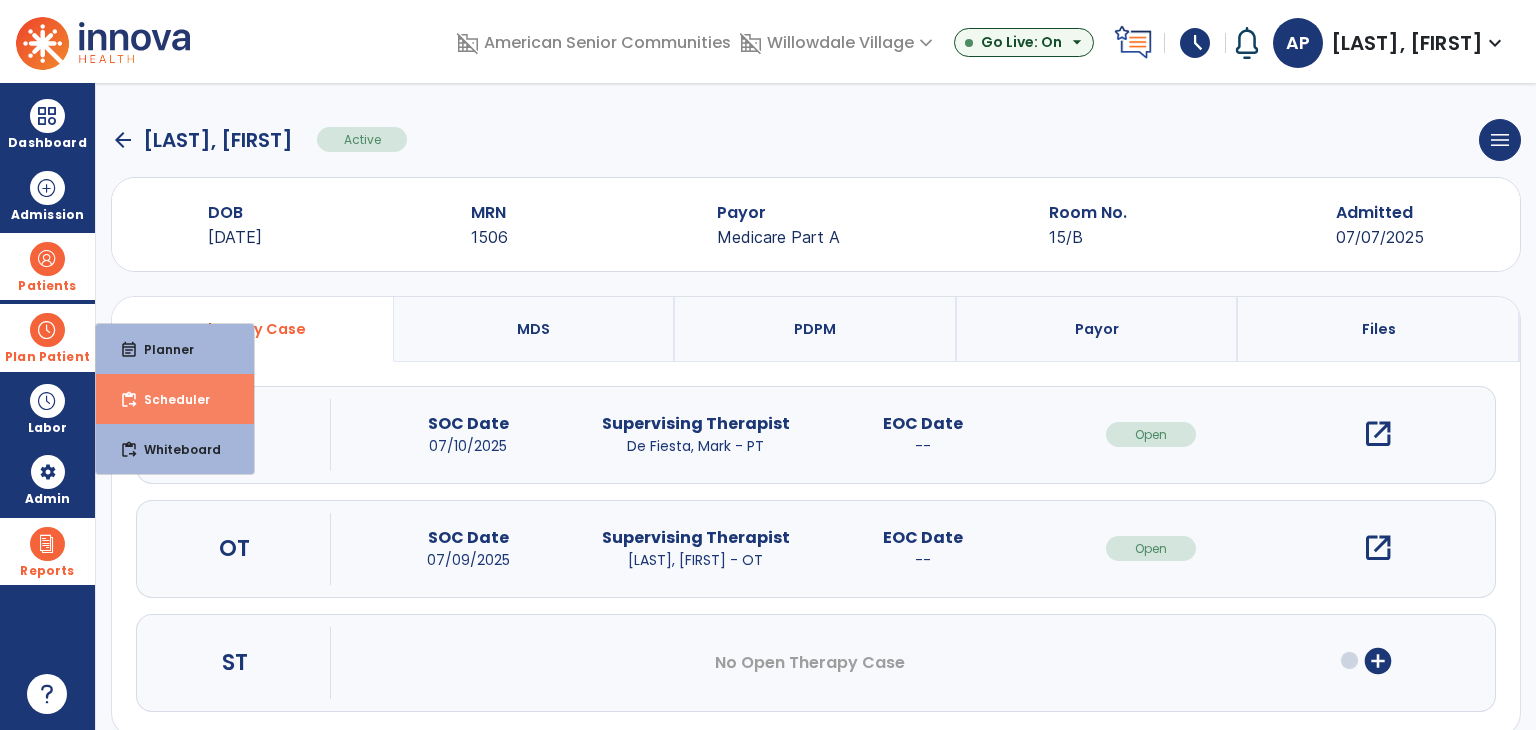 click on "content_paste_go  Scheduler" at bounding box center (175, 399) 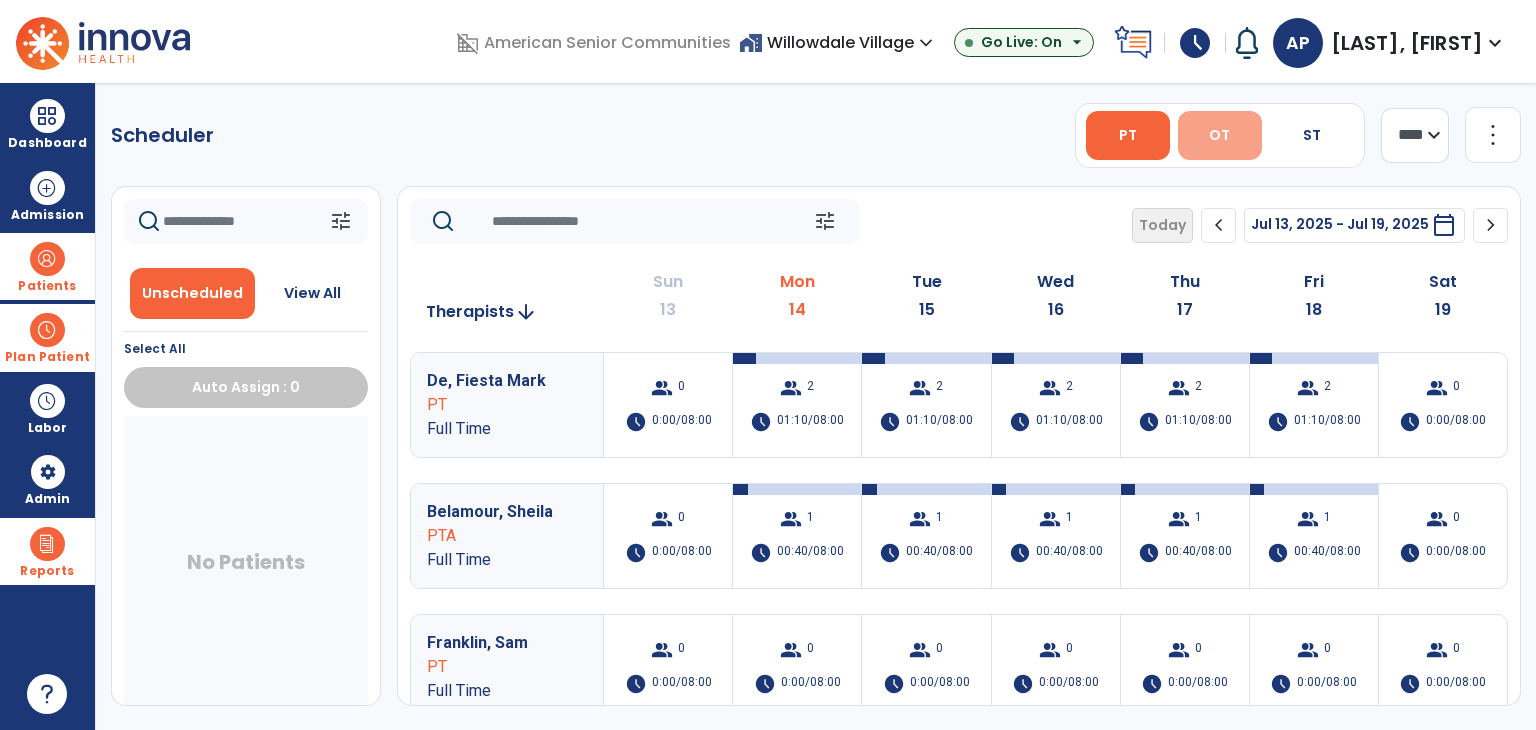 click on "OT" at bounding box center (1220, 135) 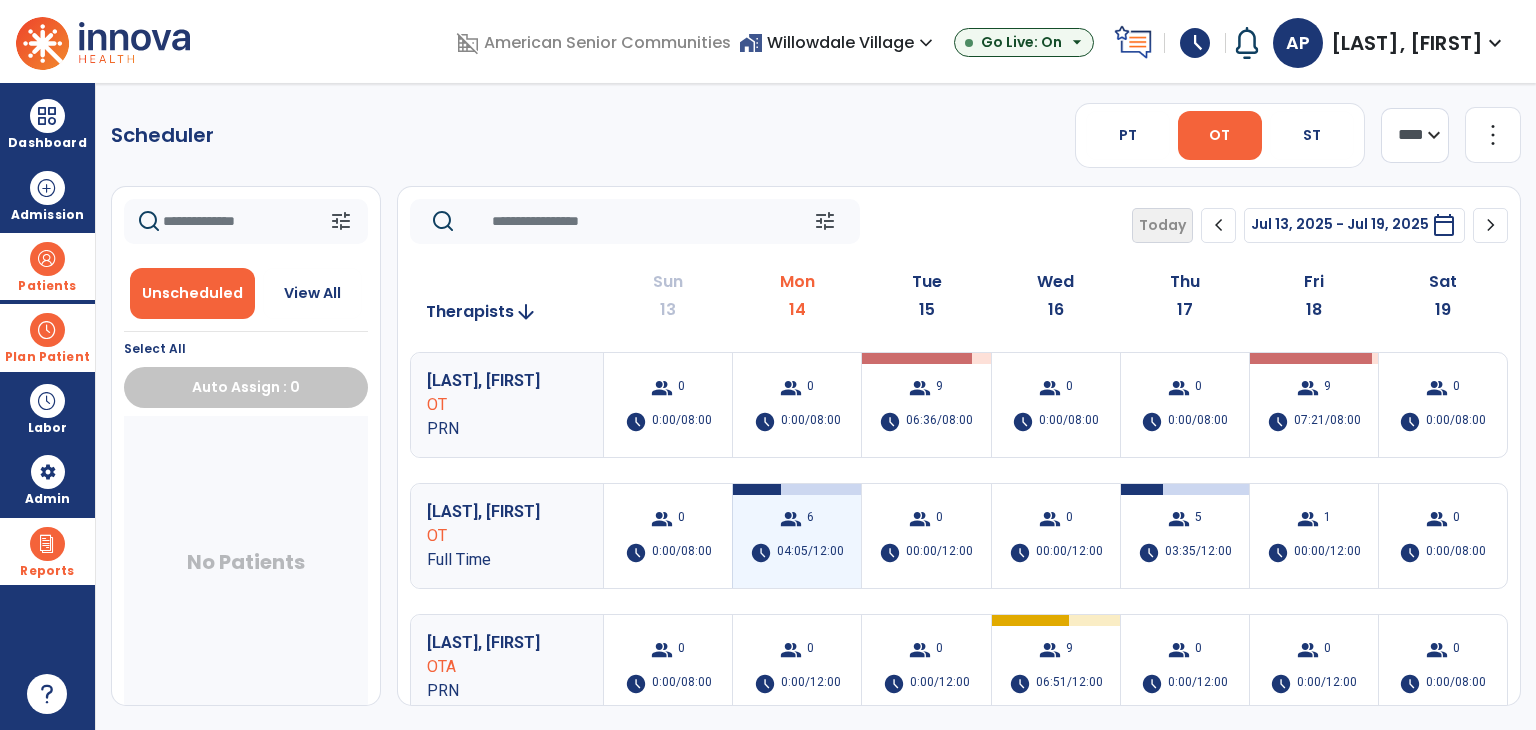 click on "group  6  schedule  04:05/12:00" at bounding box center (797, 536) 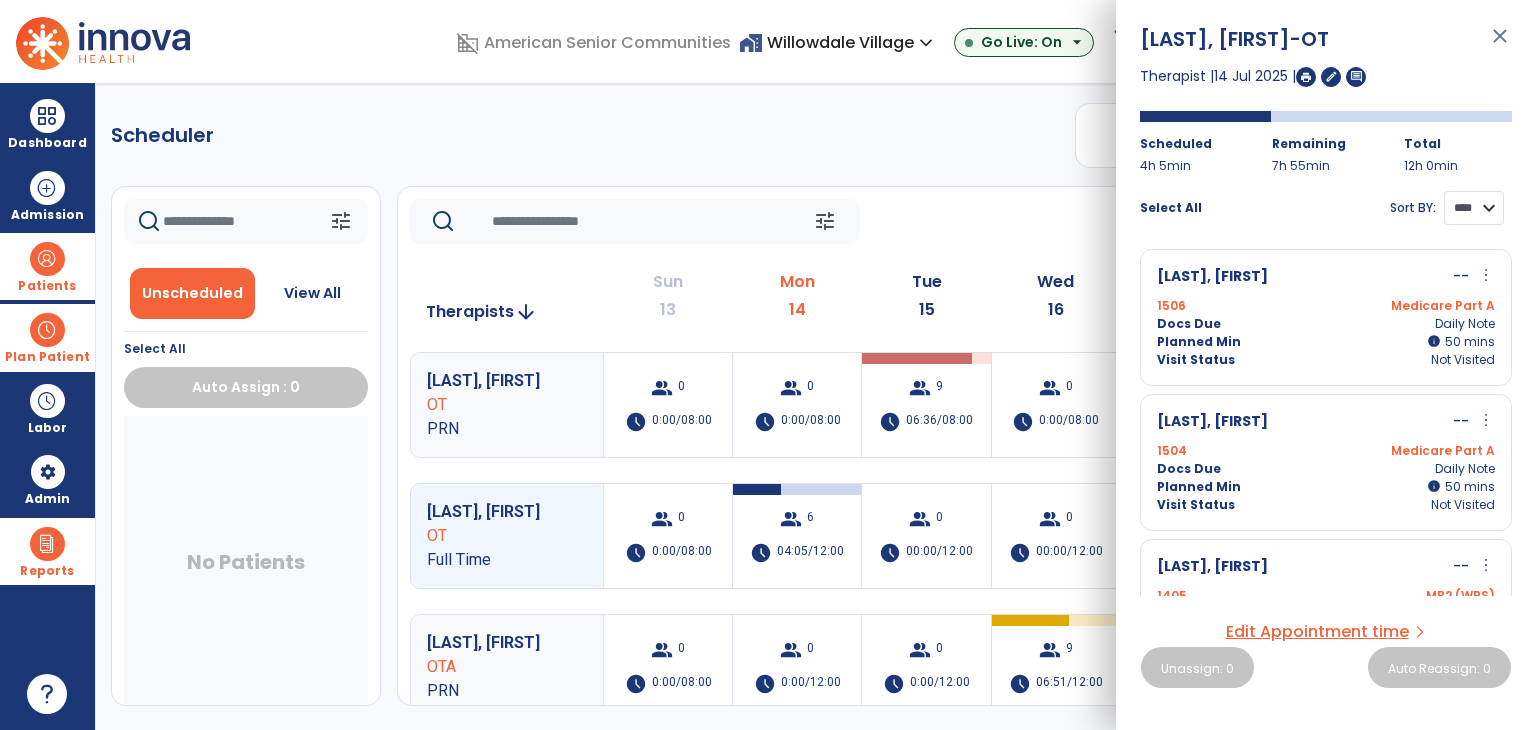 click on "**** ****" at bounding box center (1474, 208) 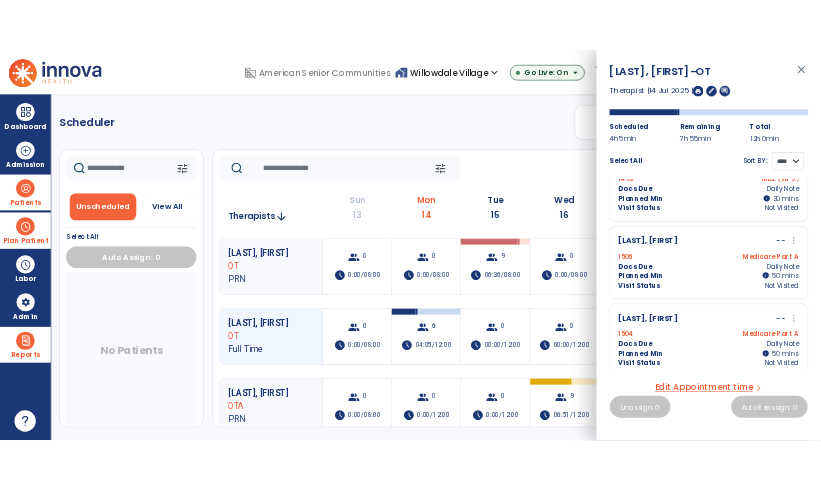 scroll, scrollTop: 512, scrollLeft: 0, axis: vertical 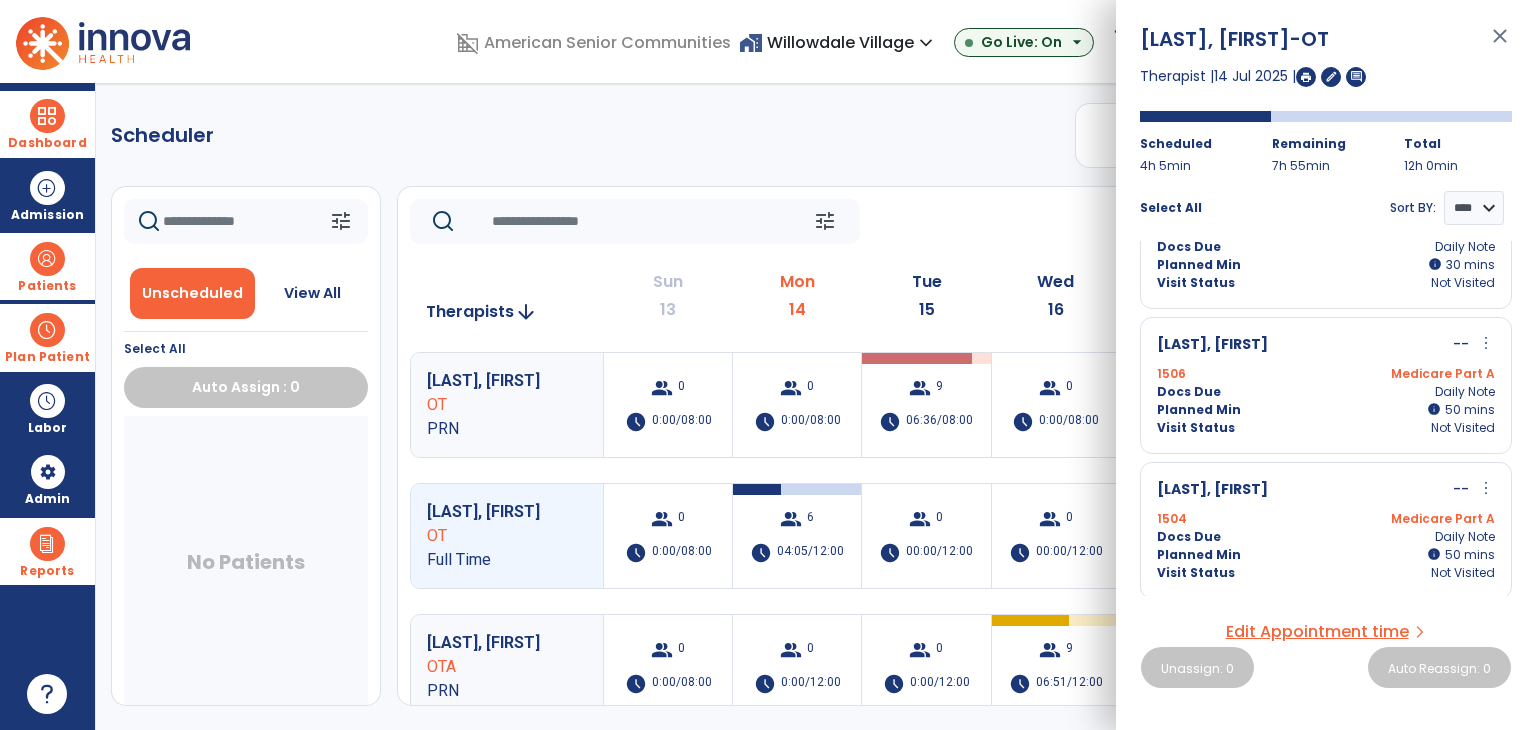 click at bounding box center (47, 116) 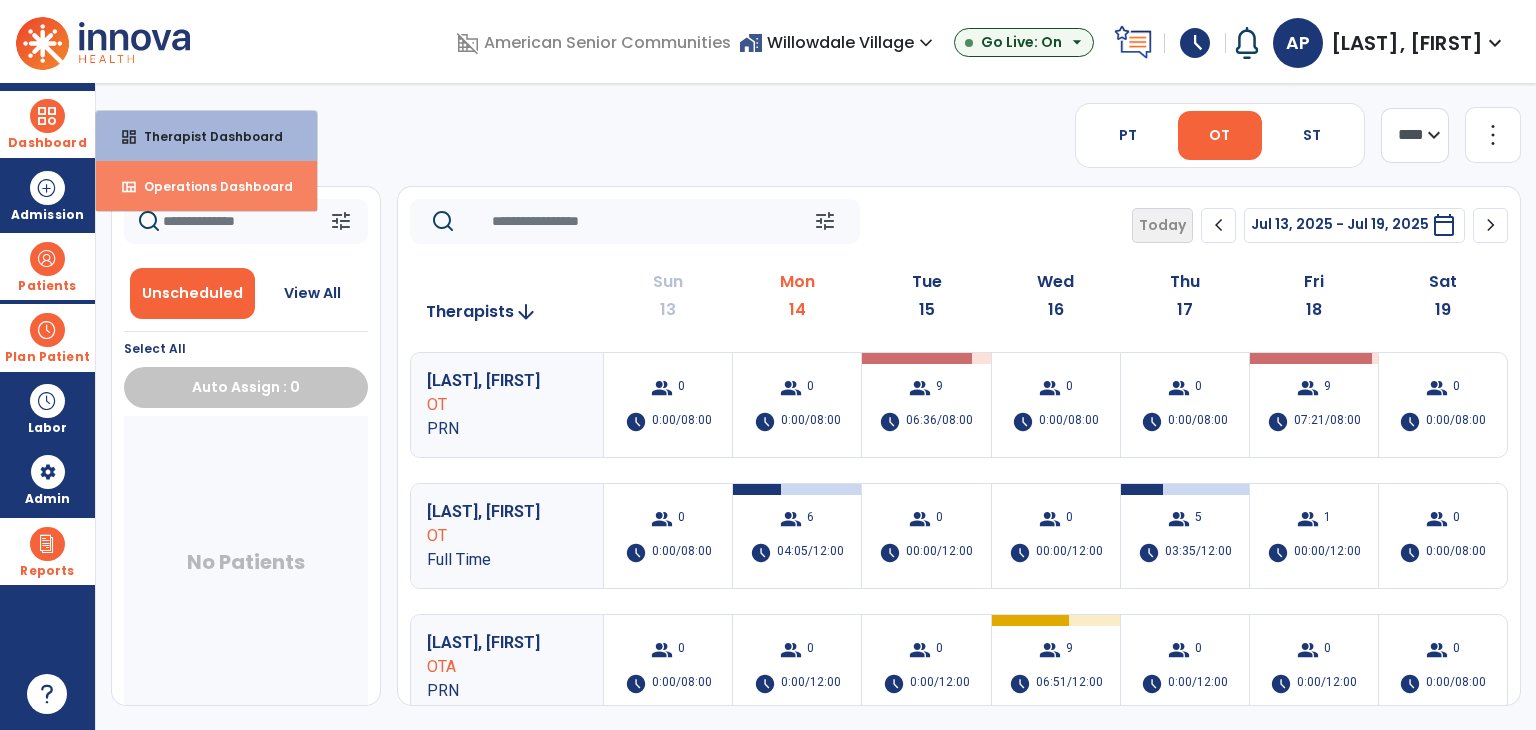click on "view_quilt  Operations Dashboard" at bounding box center (206, 186) 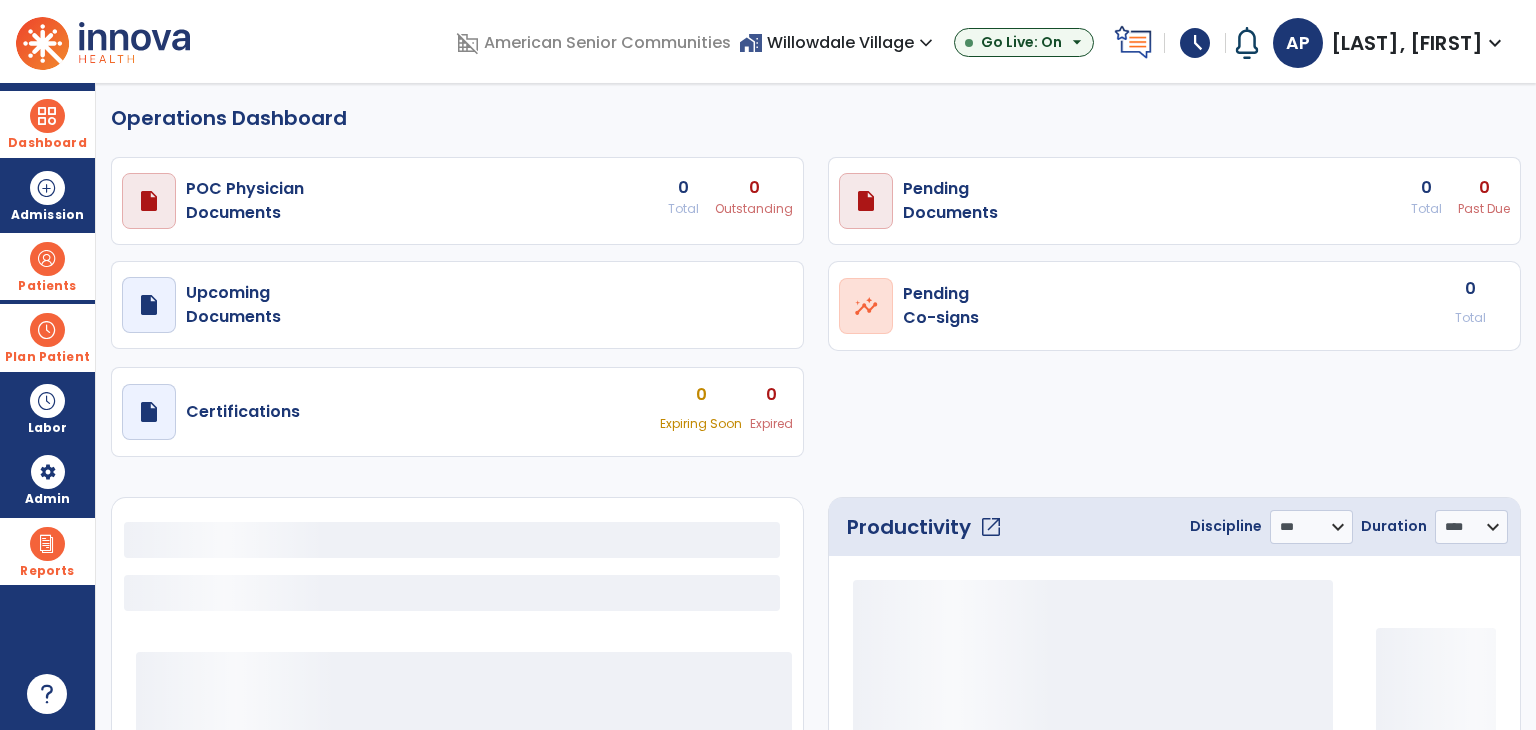 select on "***" 